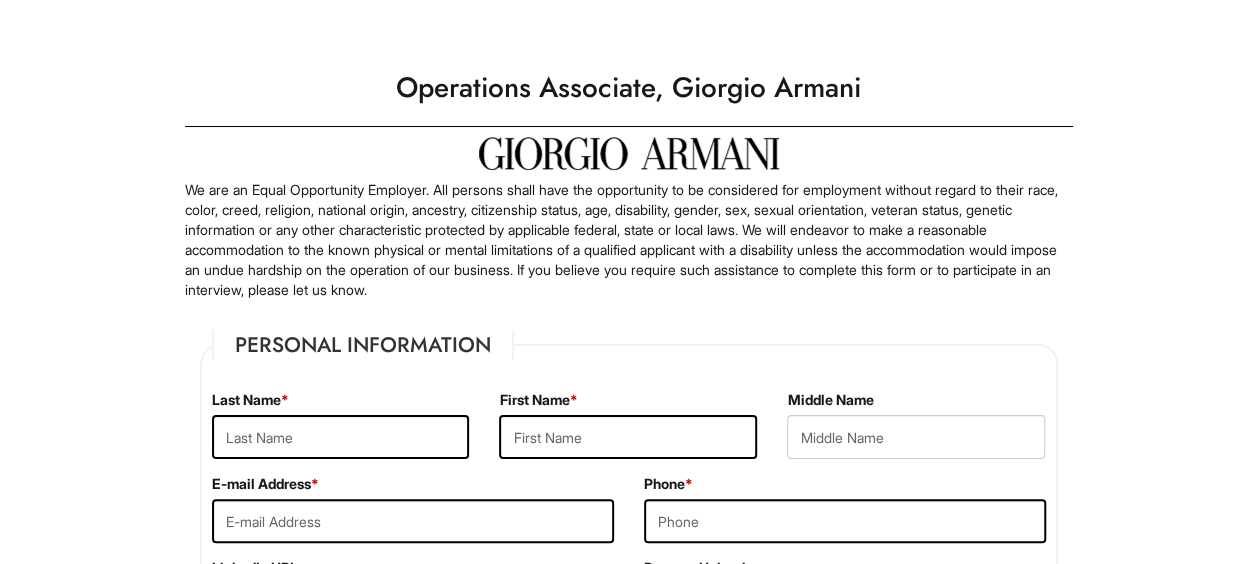 scroll, scrollTop: 100, scrollLeft: 0, axis: vertical 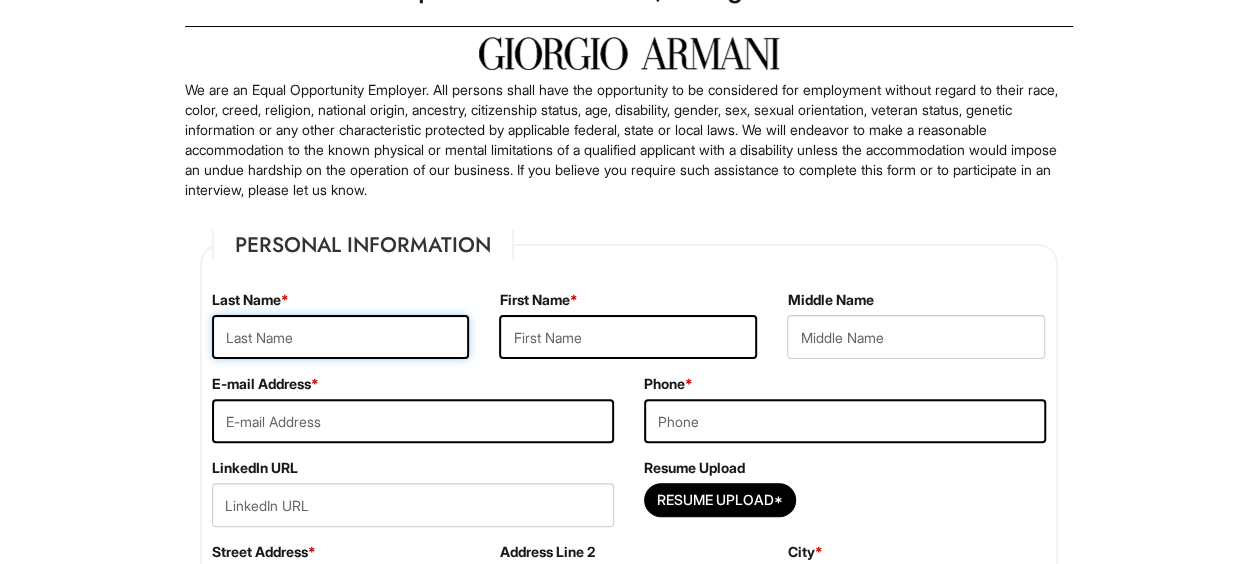 click at bounding box center (341, 337) 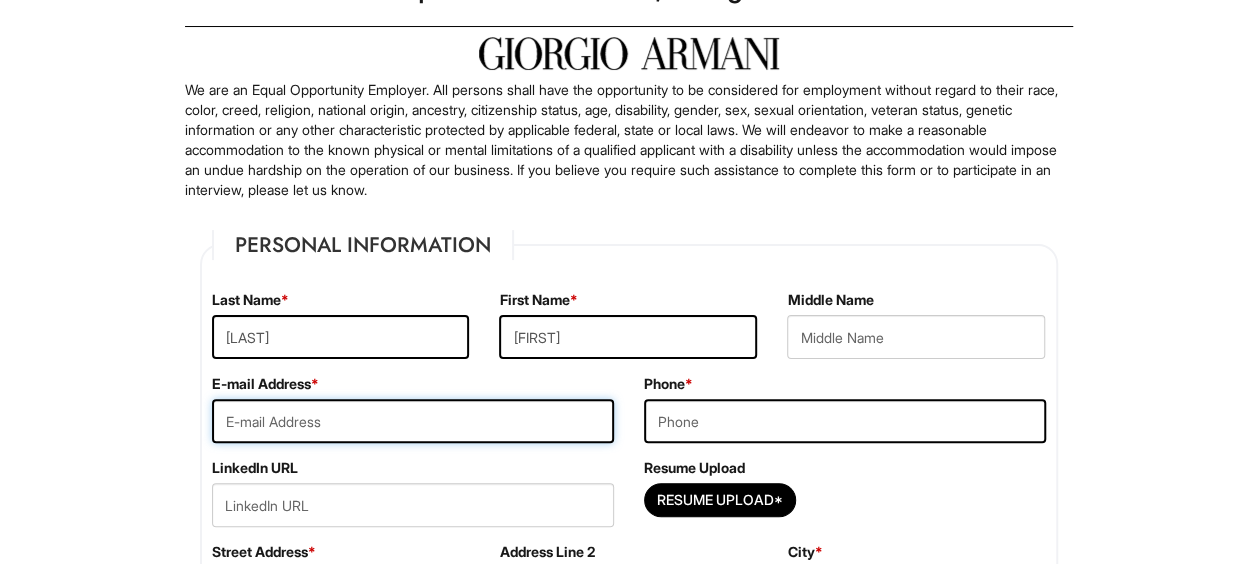 type on "[EMAIL]" 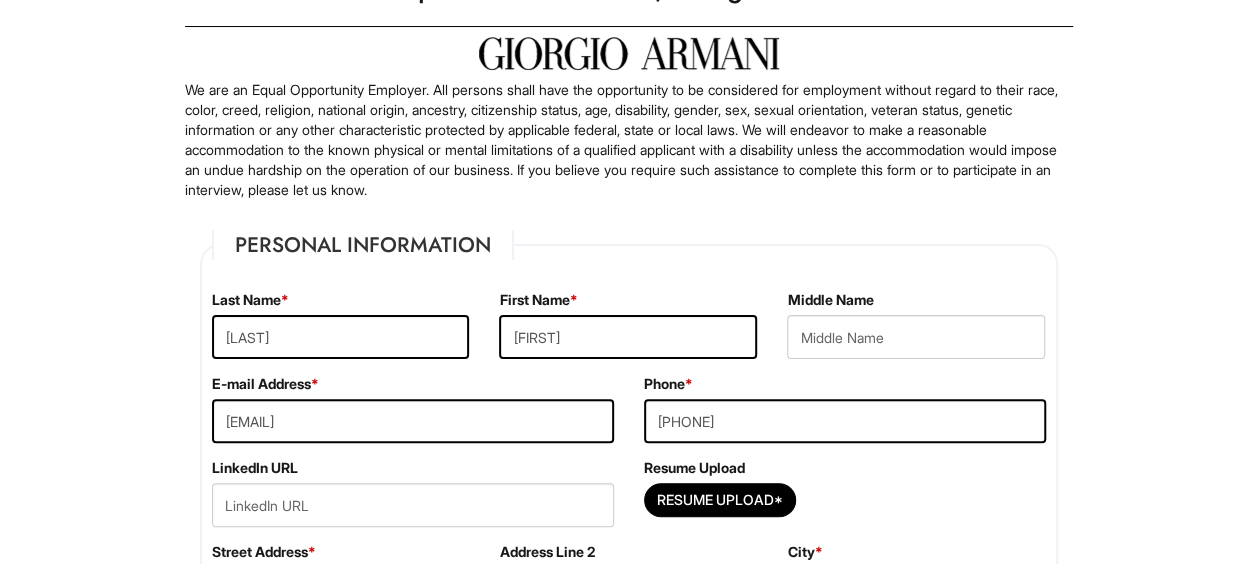 type on "[CITY]" 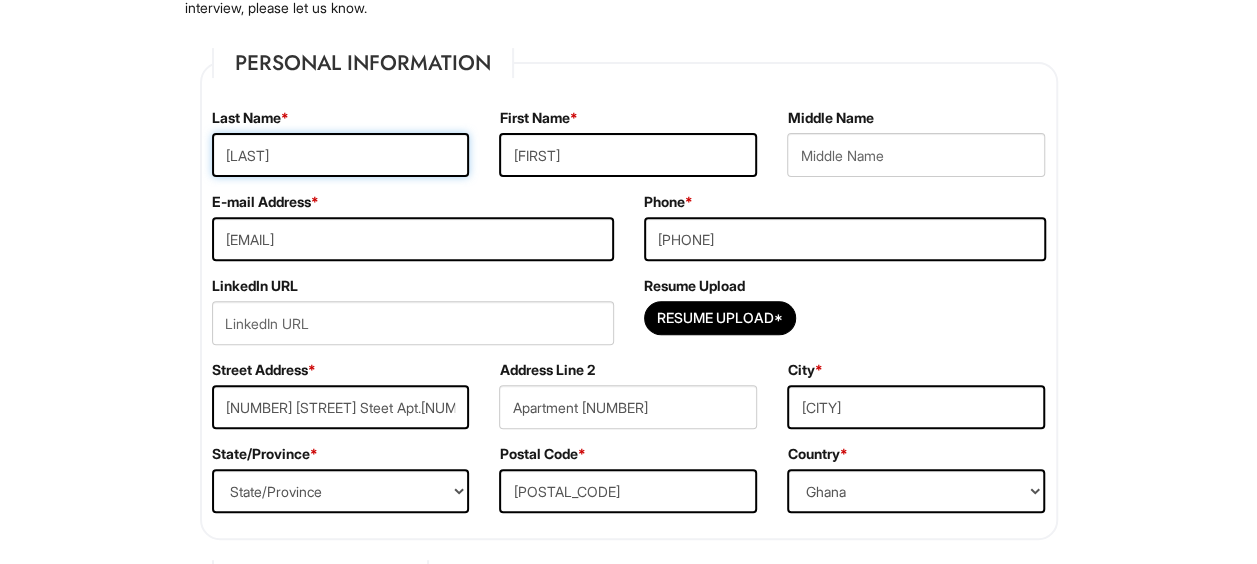 scroll, scrollTop: 300, scrollLeft: 0, axis: vertical 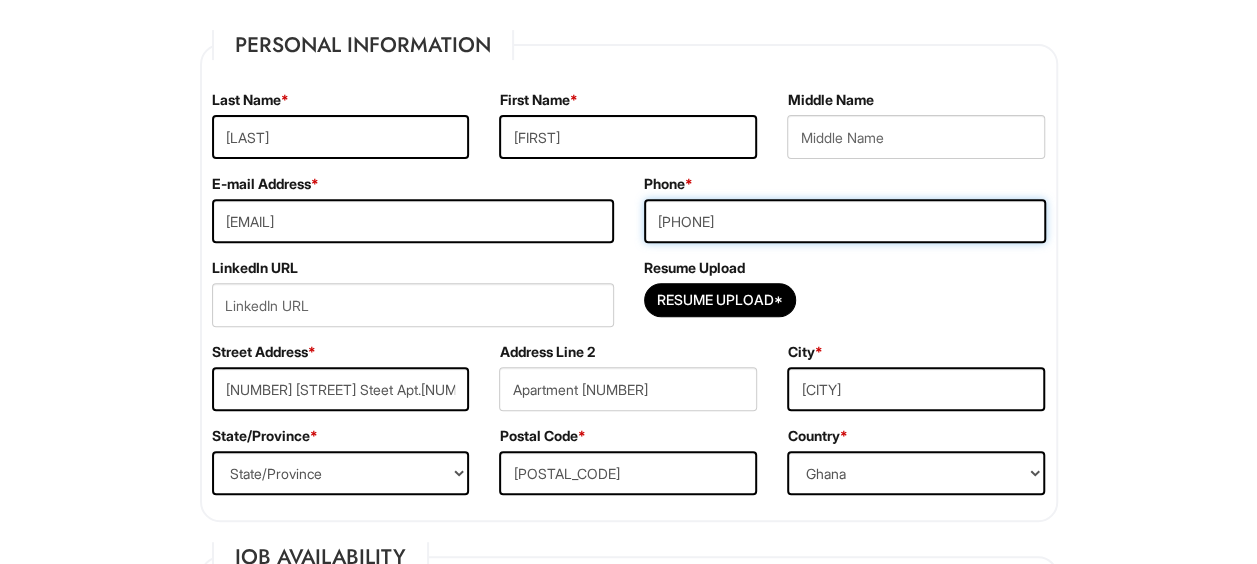 click on "[PHONE]" at bounding box center (845, 221) 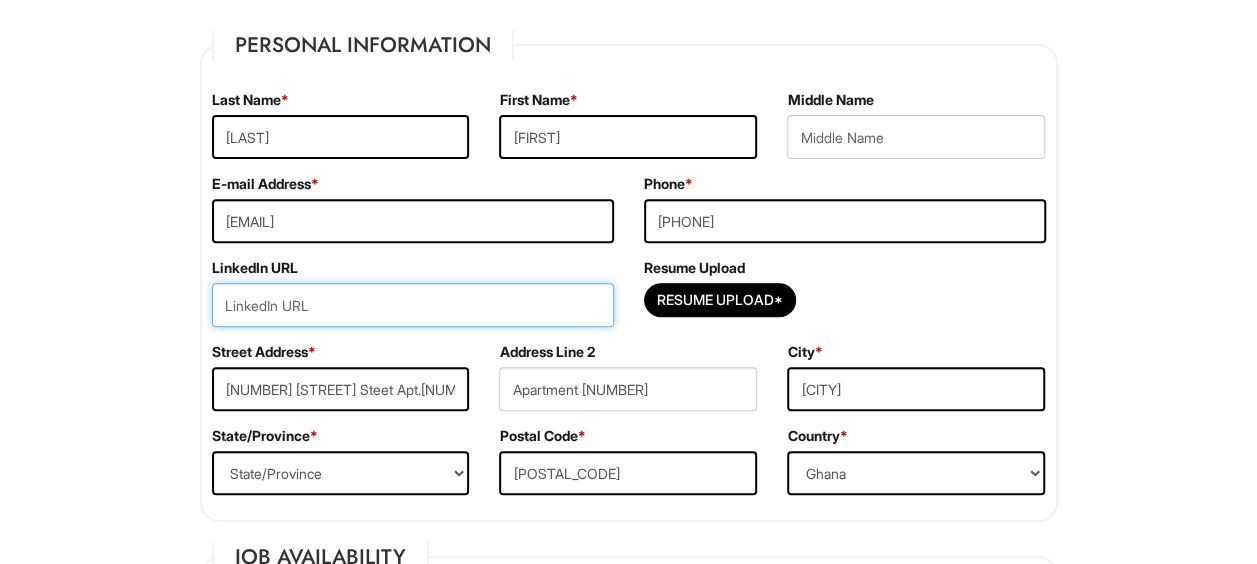 drag, startPoint x: 358, startPoint y: 303, endPoint x: 364, endPoint y: 272, distance: 31.575306 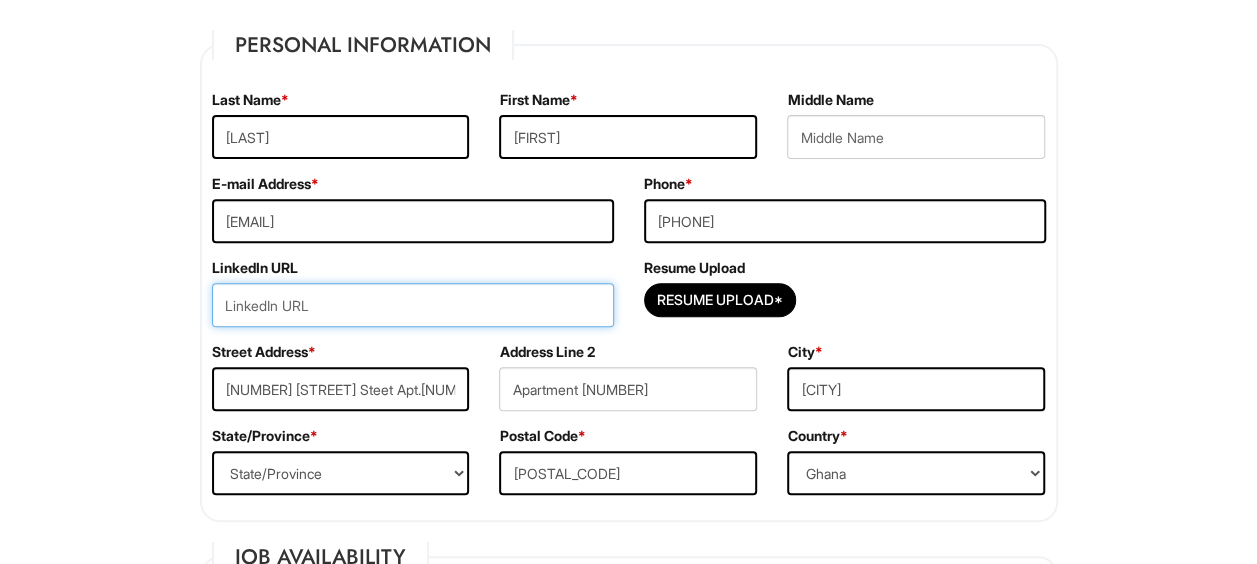 click at bounding box center [413, 305] 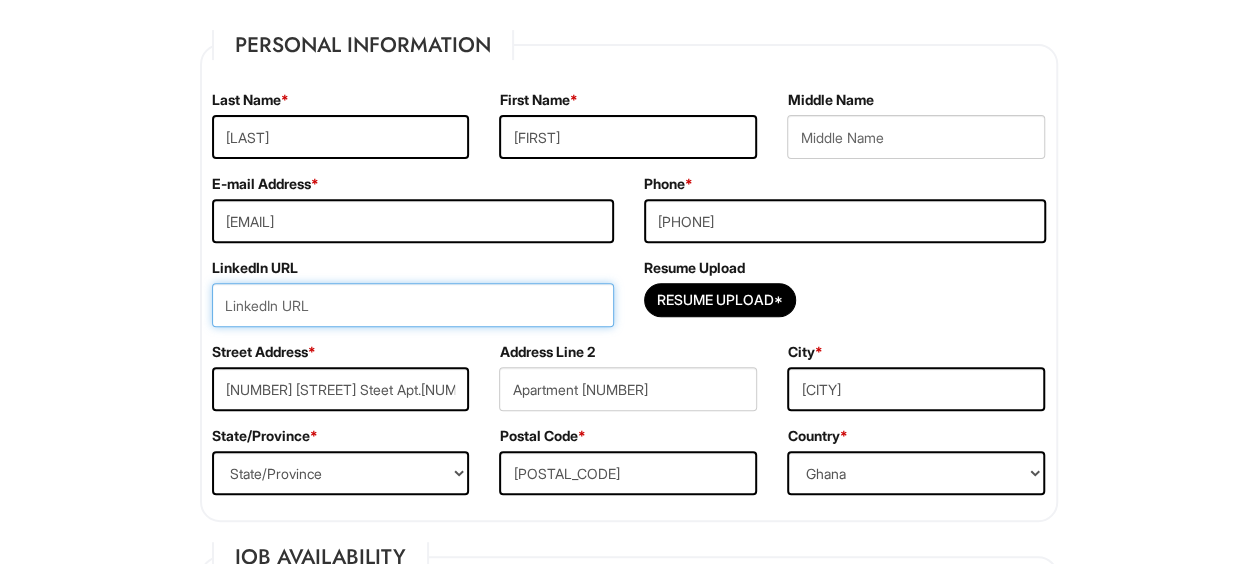 click at bounding box center (413, 305) 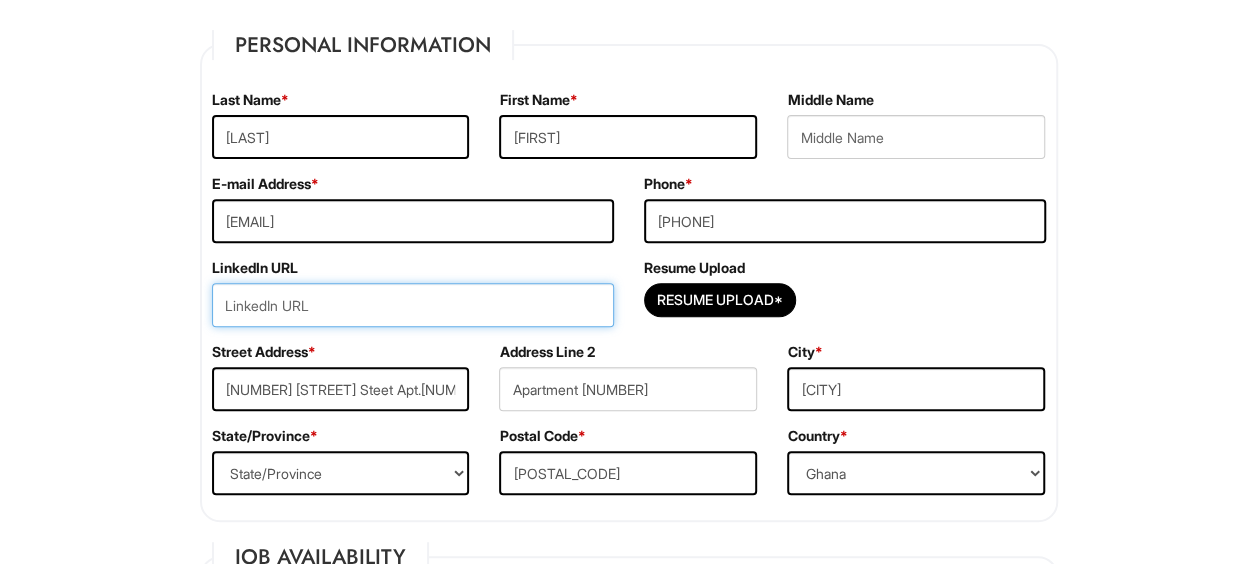paste on "https://www.linkedin.com/in/[FIRST][LAST]/" 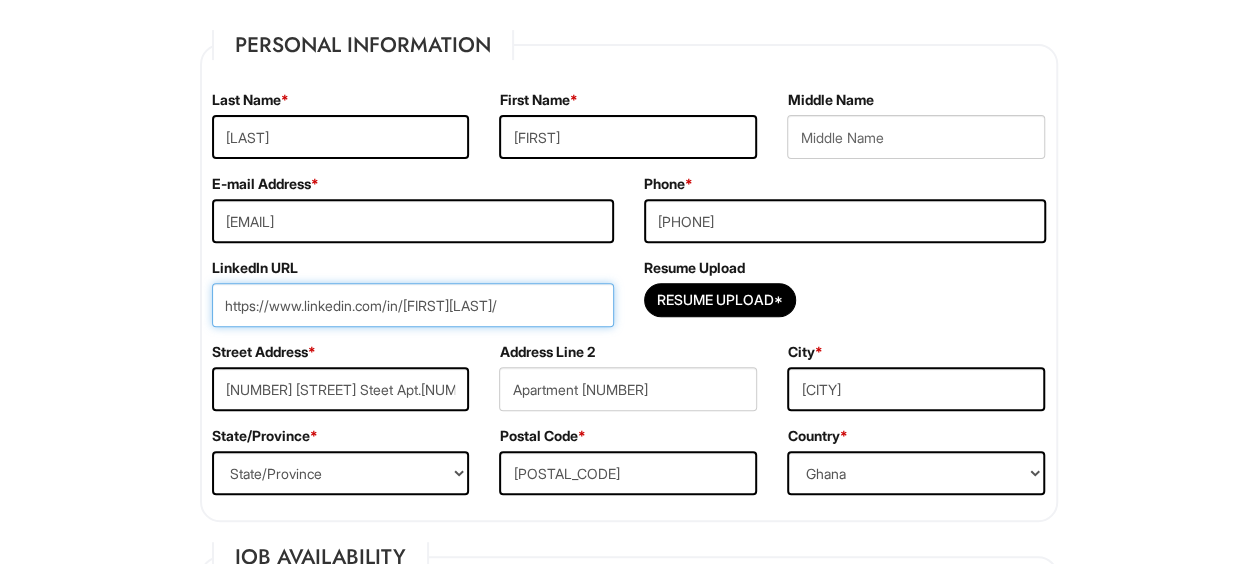 type on "https://www.linkedin.com/in/[FIRST][LAST]/" 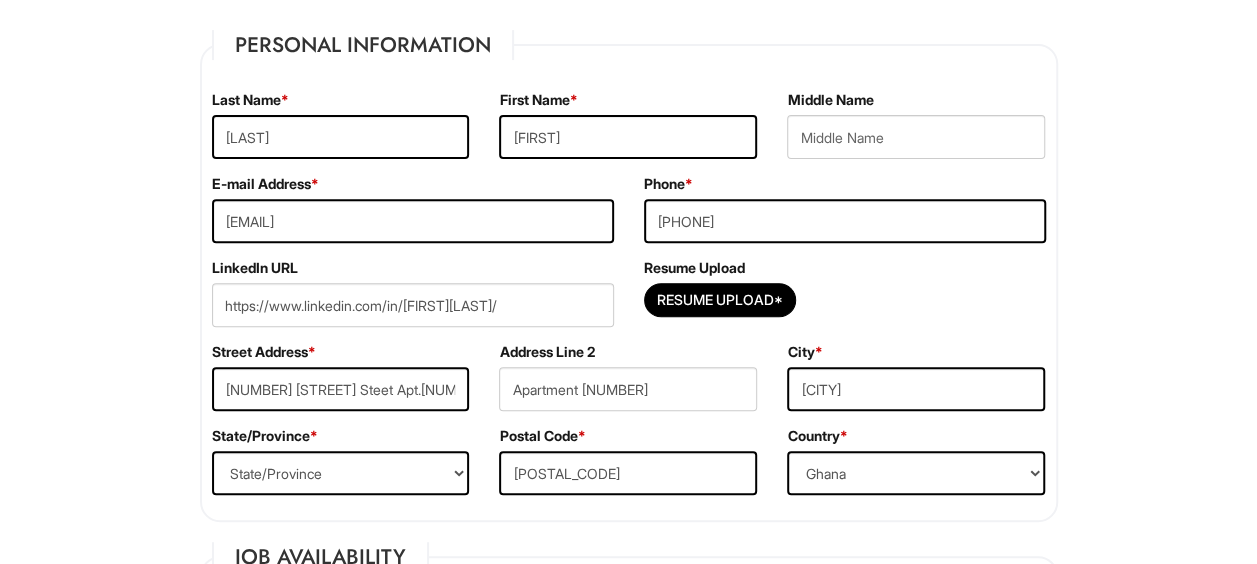 click on "Please Complete This Form 1 2 3 Operations Associate, Giorgio Armani PLEASE COMPLETE ALL REQUIRED FIELDS
We are an Equal Opportunity Employer. All persons shall have the opportunity to be considered for employment without regard to their race, color, creed, religion, national origin, ancestry, citizenship status, age, disability, gender, sex, sexual orientation, veteran status, genetic information or any other characteristic protected by applicable federal, state or local laws. We will endeavor to make a reasonable accommodation to the known physical or mental limitations of a qualified applicant with a disability unless the accommodation would impose an undue hardship on the operation of our business. If you believe you require such assistance to complete this form or to participate in an interview, please let us know.
Personal Information
Last Name  *   [LAST]
First Name  *   [FIRST]
Middle Name
E-mail Address  *   [EMAIL]
Phone  *   [PHONE]" at bounding box center (628, 1653) 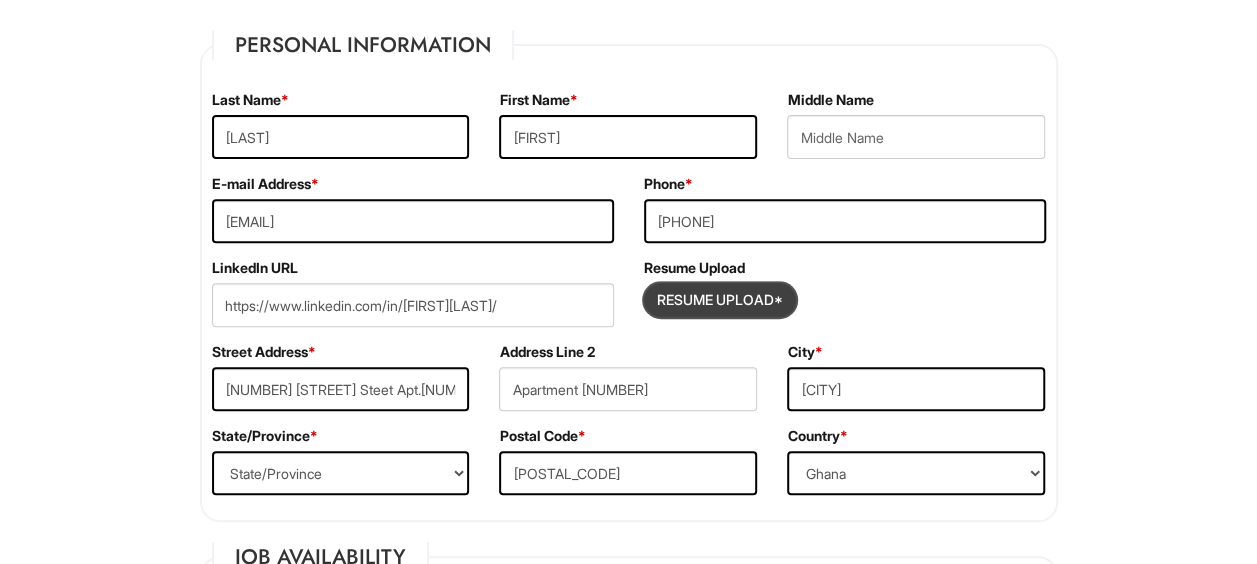 click at bounding box center [720, 300] 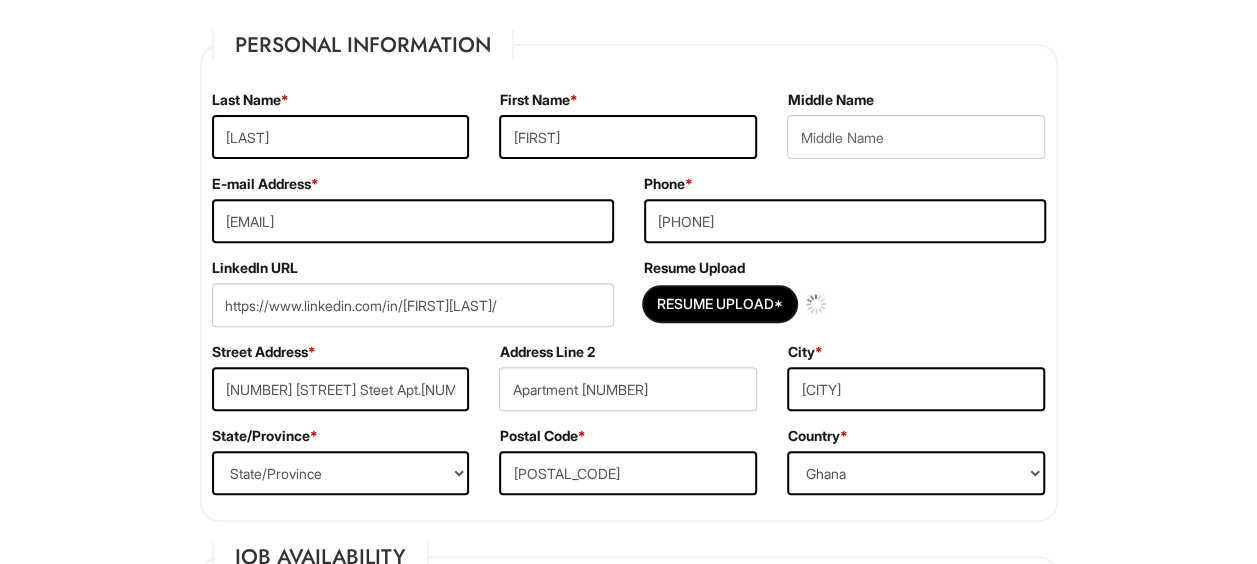 type 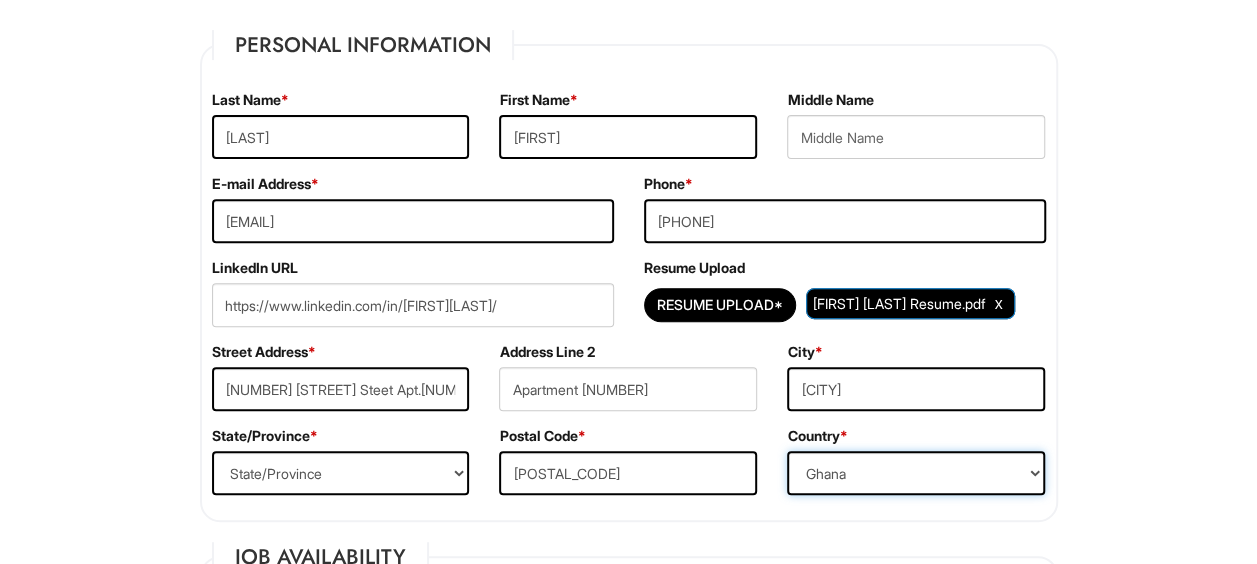click on "Country Afghanistan Albania Algeria American Samoa Andorra Angola Anguilla Antarctica Antigua Argentina Armenia Aruba Ascension Australia Austria Azerbaijan Bahamas Bahrain Bangladesh Barbados Barbuda Belarus Belgium Belize Benin Bermuda Bhutan Bolivia Bosnia & Herzegovina Botswana Brazil British Virgin Islands Brunei Darussalam Bulgaria Burkina Faso Burundi Cambodia Cameroon Canada Cape Verde Islands Cayman Islands Central African Republic Chad Chatham Island Chile China Christmas Island Cocos-Keeling Islands Colombia Comoros Congo Cook Islands Costa Rica Croatia Cuba Curaçao Cyprus Czech Republic Democratic Republic of the Congo Denmark Diego Garcia Djibouti Dominica Dominican Republic East Timor Easter Island Ecuador Egypt El Salvador Ellipso (Mobile Satellite service) EMSAT (Mobile Satellite service) Equatorial Guinea Eritrea Estonia Ethiopia European Union Falkland Islands (Malvinas) Faroe Islands Fiji Islands Finland France French Antilles French Guiana French Polynesia Gabonese Republic Gambia Georgia" at bounding box center [916, 473] 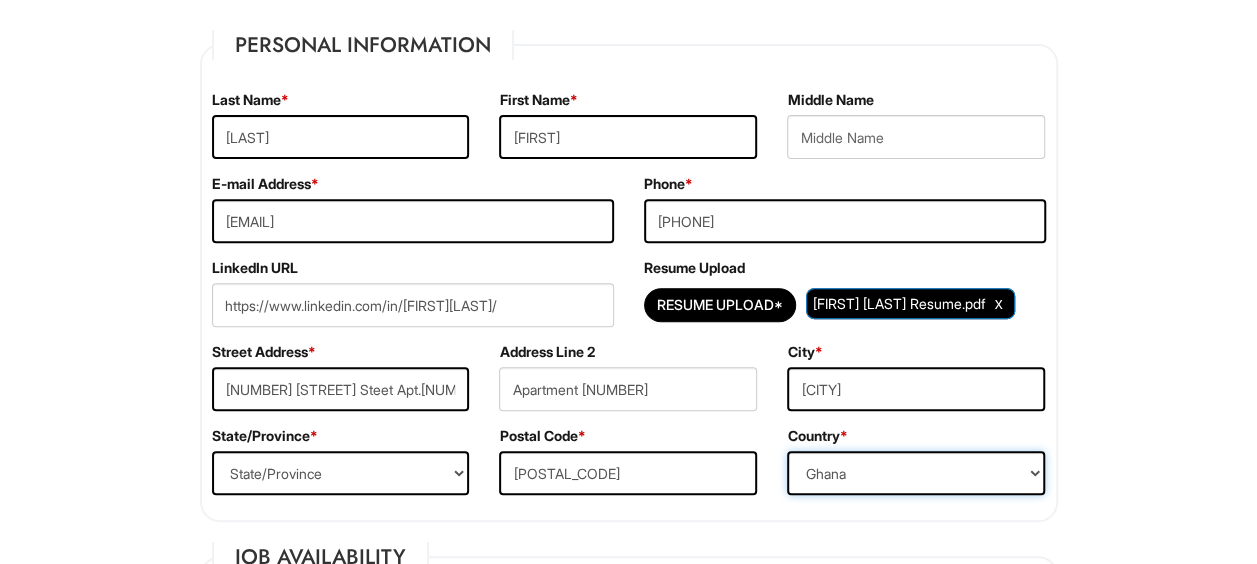 select on "United States of America" 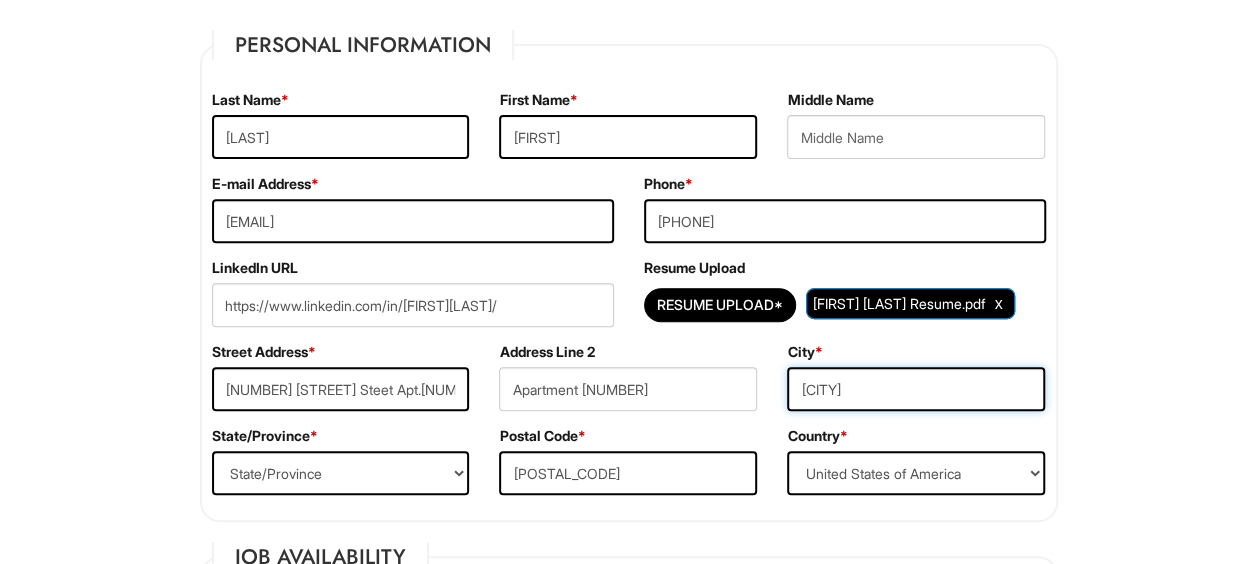 click on "[CITY]" at bounding box center [916, 389] 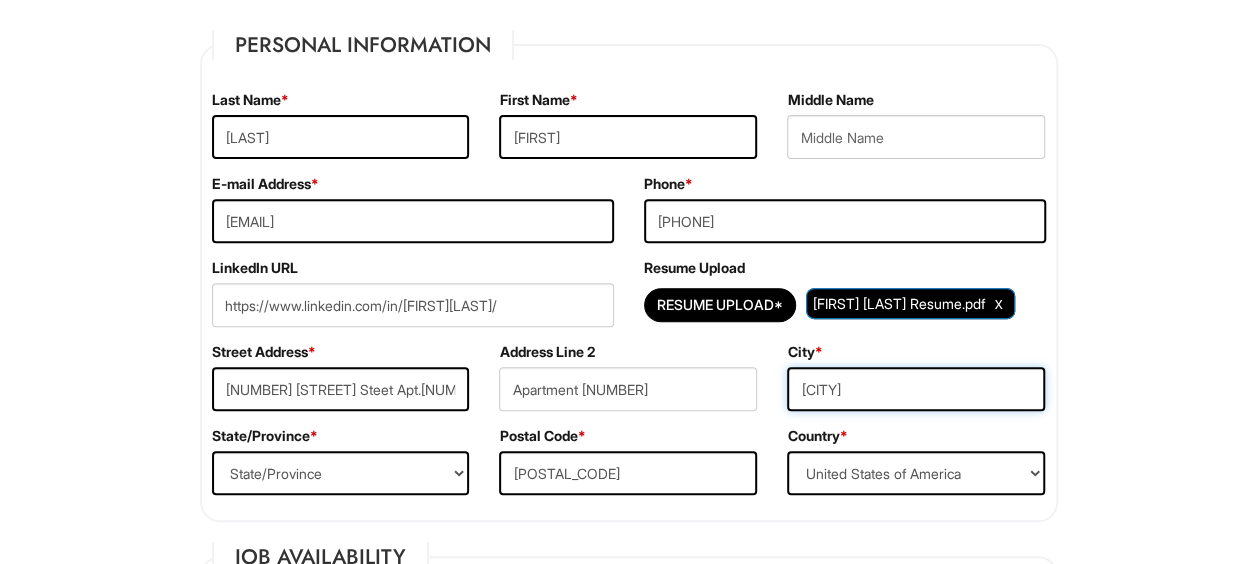 type on "[CITY]" 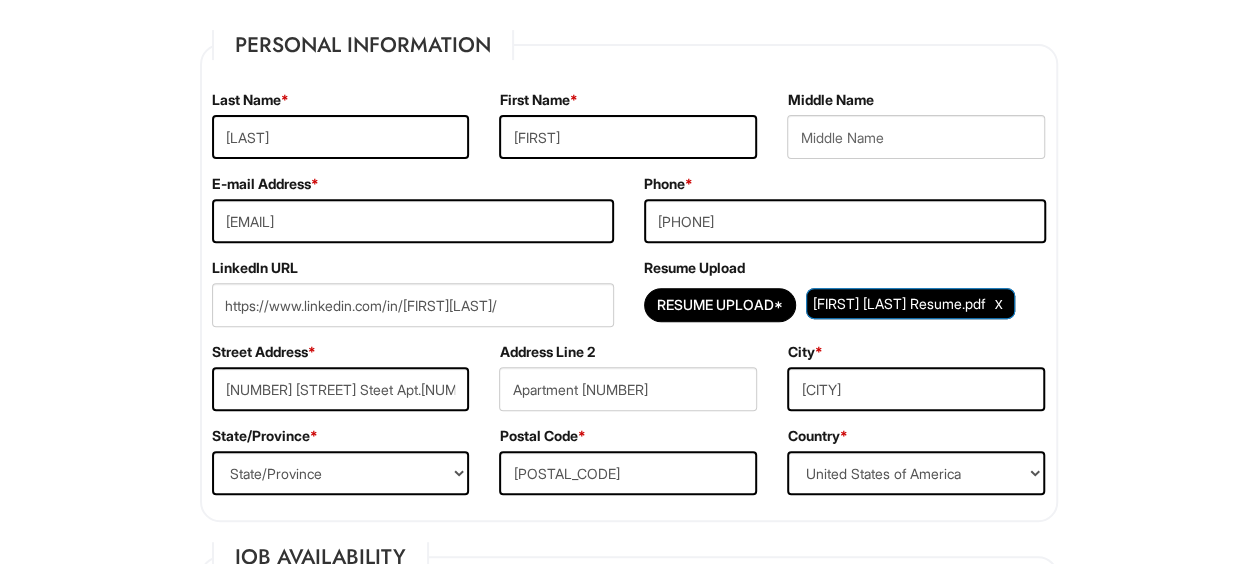 click on "Please Complete This Form 1 2 3 Operations Associate, Giorgio Armani PLEASE COMPLETE ALL REQUIRED FIELDS
We are an Equal Opportunity Employer. All persons shall have the opportunity to be considered for employment without regard to their race, color, creed, religion, national origin, ancestry, citizenship status, age, disability, gender, sex, sexual orientation, veteran status, genetic information or any other characteristic protected by applicable federal, state or local laws. We will endeavor to make a reasonable accommodation to the known physical or mental limitations of a qualified applicant with a disability unless the accommodation would impose an undue hardship on the operation of our business. If you believe you require such assistance to complete this form or to participate in an interview, please let us know.
Personal Information
Last Name  *   [LAST]
First Name  *   [FIRST]
Middle Name
E-mail Address  *   [EMAIL]
Phone  *   [PHONE]" at bounding box center (628, 1653) 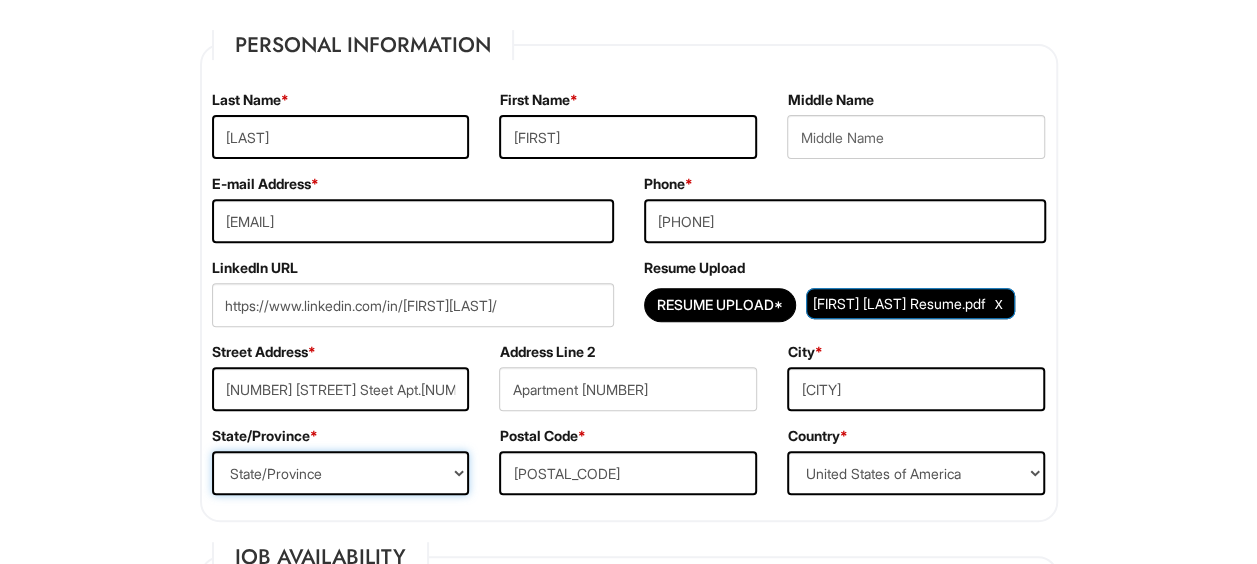 click on "State/Province ALABAMA ALASKA ARIZONA ARKANSAS CALIFORNIA COLORADO CONNECTICUT DELAWARE DISTRICT OF COLUMBIA FLORIDA GEORGIA HAWAII IDAHO ILLINOIS INDIANA IOWA KANSAS KENTUCKY LOUISIANA MAINE MARYLAND MASSACHUSETTS MICHIGAN MINNESOTA MISSISSIPPI MISSOURI MONTANA NEBRASKA NEVADA NEW HAMPSHIRE NEW JERSEY NEW MEXICO NEW YORK NORTH CAROLINA NORTH DAKOTA OHIO OKLAHOMA OREGON PENNSYLVANIA RHODE ISLAND SOUTH CAROLINA SOUTH DAKOTA TENNESSEE TEXAS UTAH VERMONT VIRGINIA WASHINGTON WEST VIRGINIA WISCONSIN WYOMING CA-ALBERTA CA-BRITISH COLUMBIA CA-MANITOBA CA-NEW BRUNSWICK CA-NEWFOUNDLAND CA-NOVA SCOTIA CA-NORTHWEST TERRITORIES CA-NUNAVUT CA-ONTARIO CA-PRINCE EDWARD ISLAND CA-QUEBEC CA-SASKATCHEWAN CA-YUKON TERRITORY US-AMERICAN SAMOA US-FEDERATED STATES OF MICRONESIA US-GUAM US-MARSHALL ISLANDS US-NORTHERN MARIANA ISLANDS US-PALAU US-PUERTO RICO" at bounding box center (341, 473) 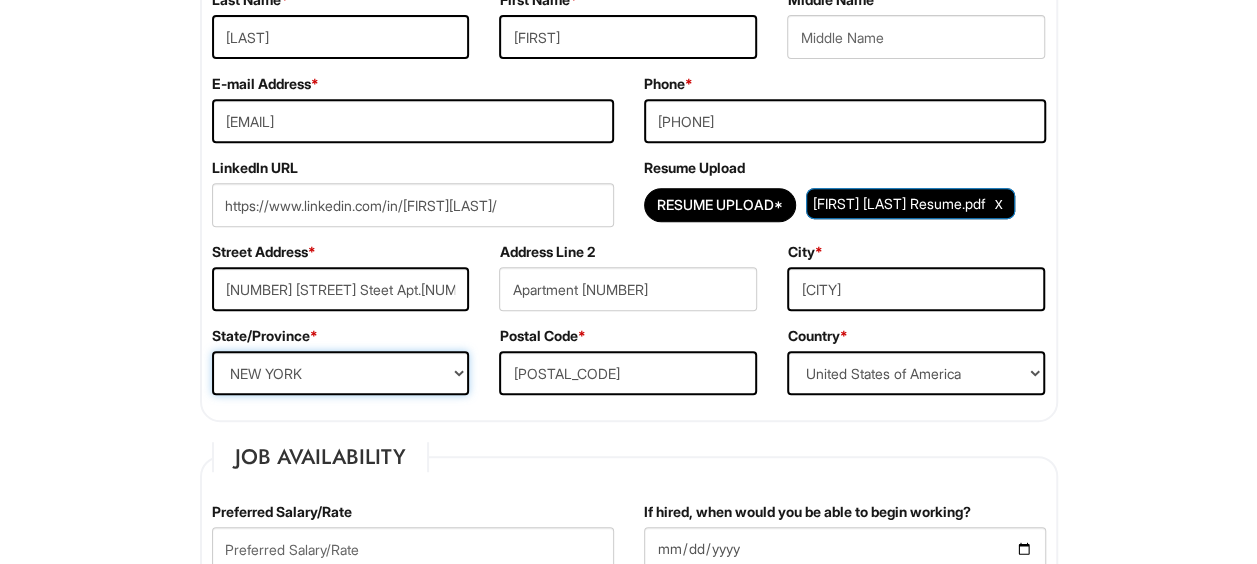 scroll, scrollTop: 500, scrollLeft: 0, axis: vertical 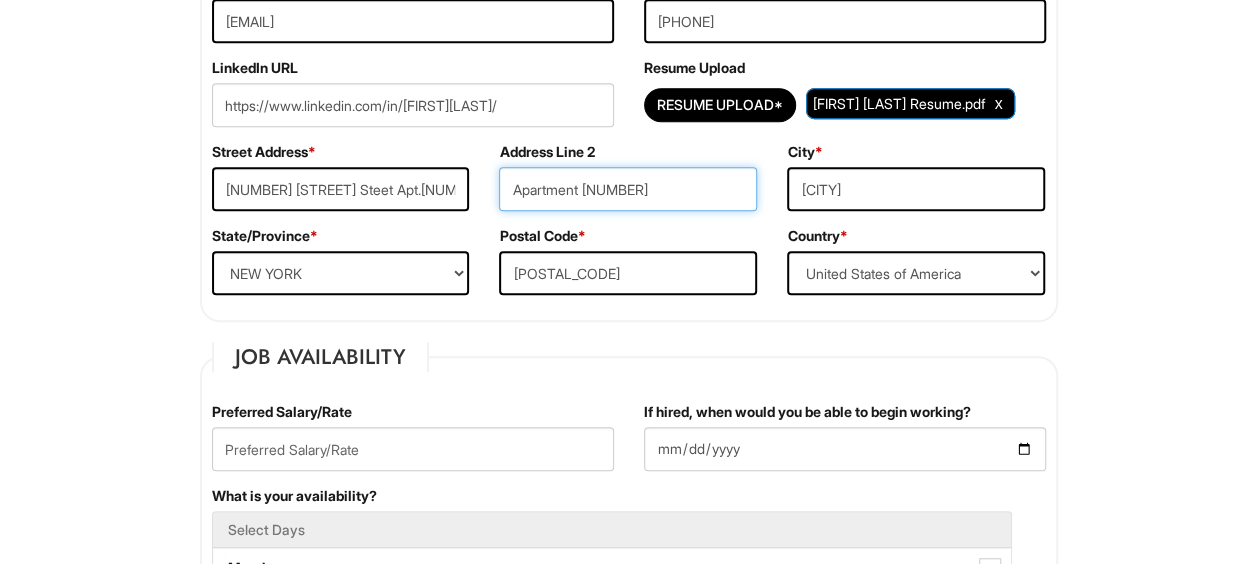 drag, startPoint x: 616, startPoint y: 192, endPoint x: 196, endPoint y: 191, distance: 420.0012 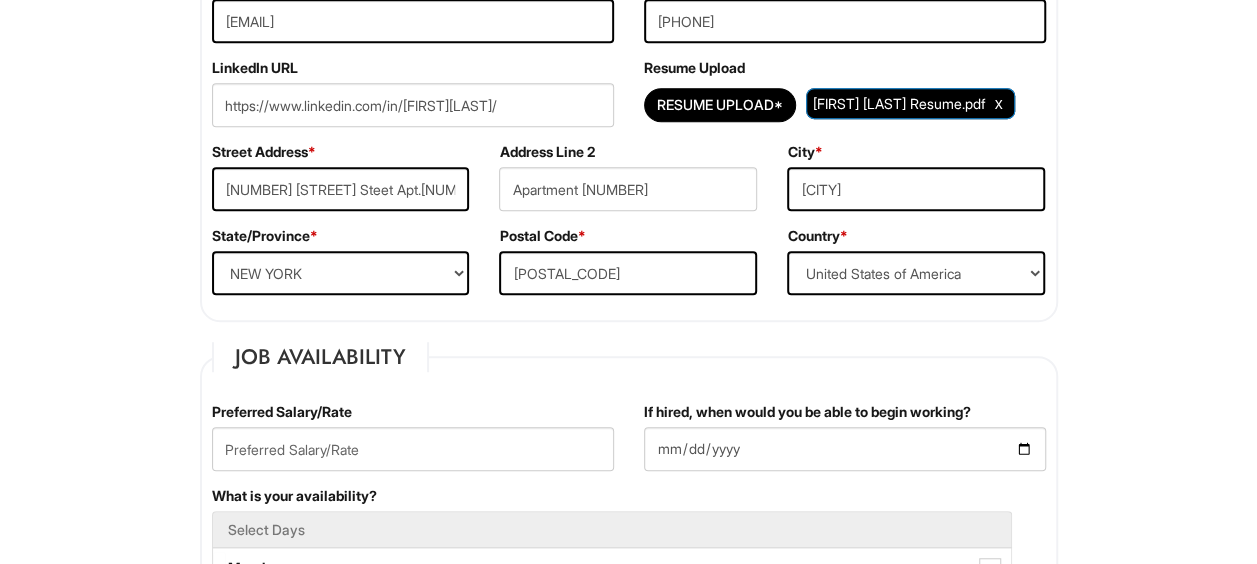 click on "Please Complete This Form 1 2 3 Operations Associate, Giorgio Armani PLEASE COMPLETE ALL REQUIRED FIELDS
We are an Equal Opportunity Employer. All persons shall have the opportunity to be considered for employment without regard to their race, color, creed, religion, national origin, ancestry, citizenship status, age, disability, gender, sex, sexual orientation, veteran status, genetic information or any other characteristic protected by applicable federal, state or local laws. We will endeavor to make a reasonable accommodation to the known physical or mental limitations of a qualified applicant with a disability unless the accommodation would impose an undue hardship on the operation of our business. If you believe you require such assistance to complete this form or to participate in an interview, please let us know.
Personal Information
Last Name  *   [LAST]
First Name  *   [FIRST]
Middle Name
E-mail Address  *   [EMAIL]
Phone  *   [PHONE]" at bounding box center (628, 1453) 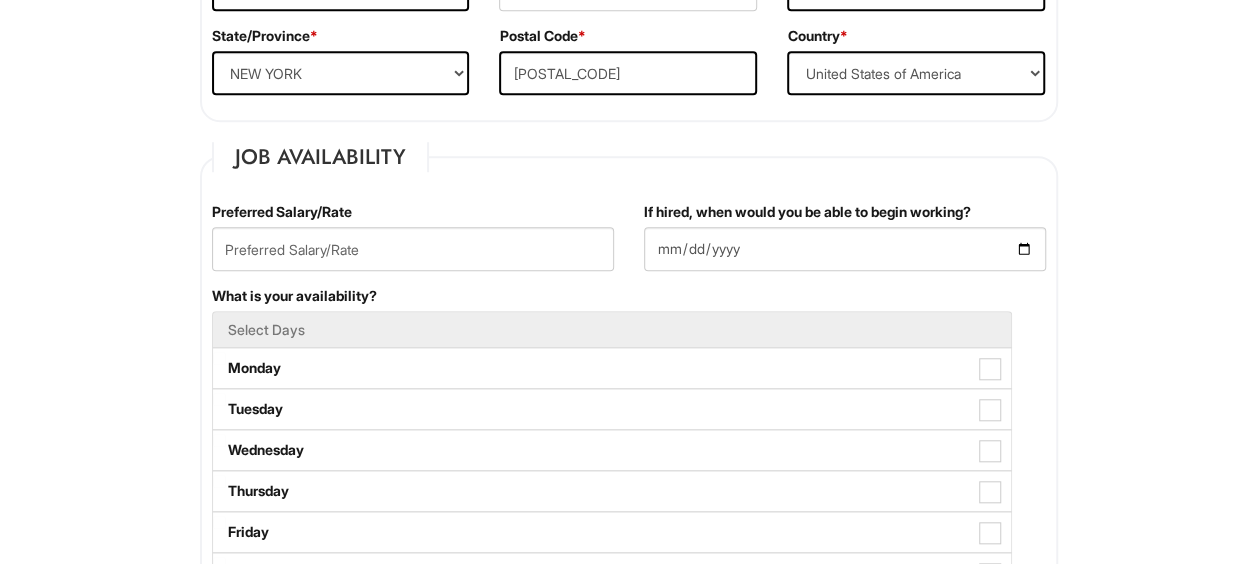 scroll, scrollTop: 800, scrollLeft: 0, axis: vertical 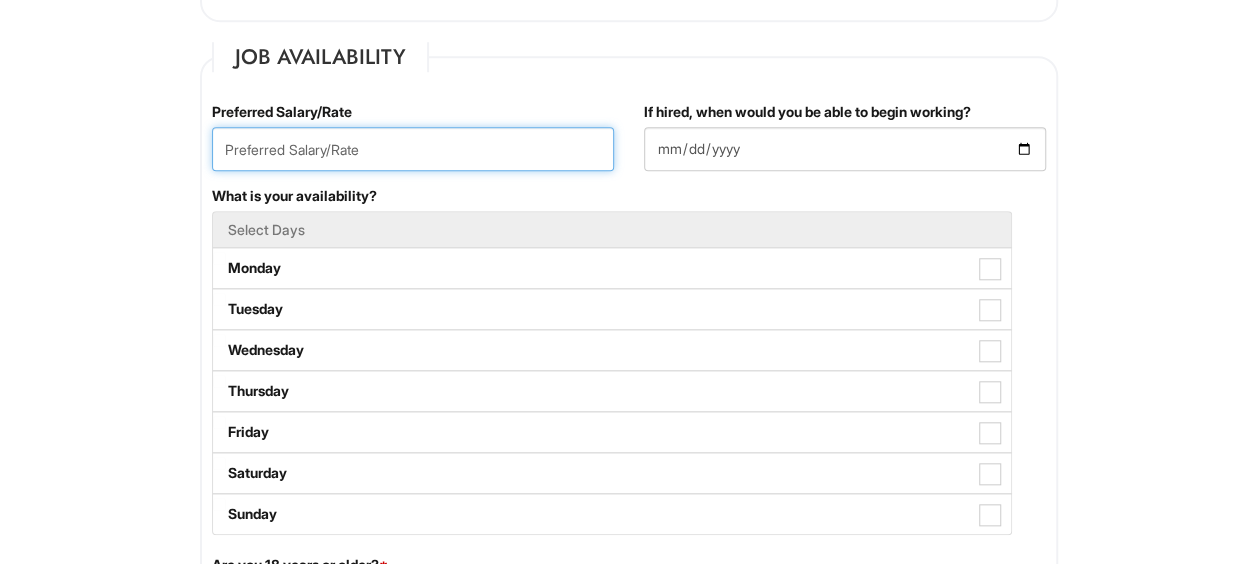 click at bounding box center (413, 149) 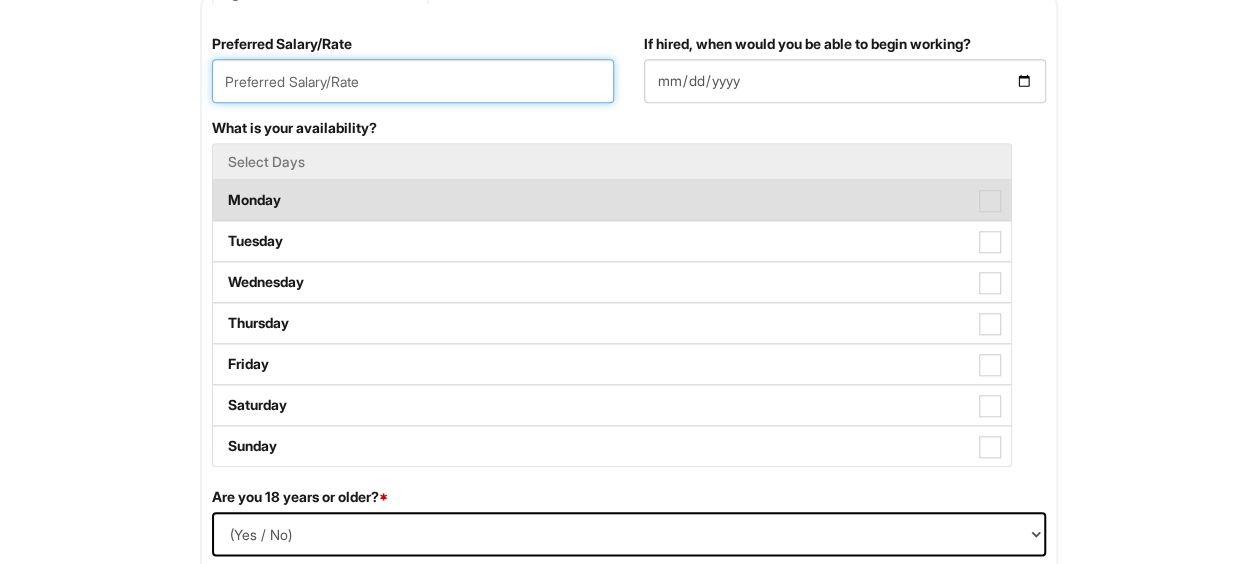 scroll, scrollTop: 900, scrollLeft: 0, axis: vertical 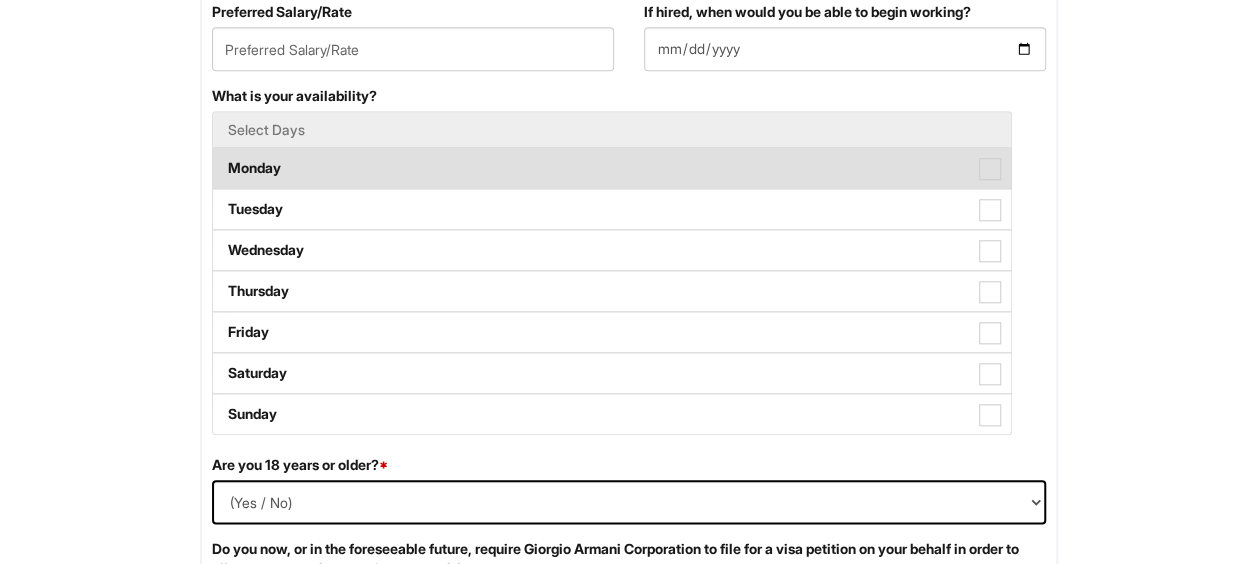 click on "Monday" at bounding box center (612, 168) 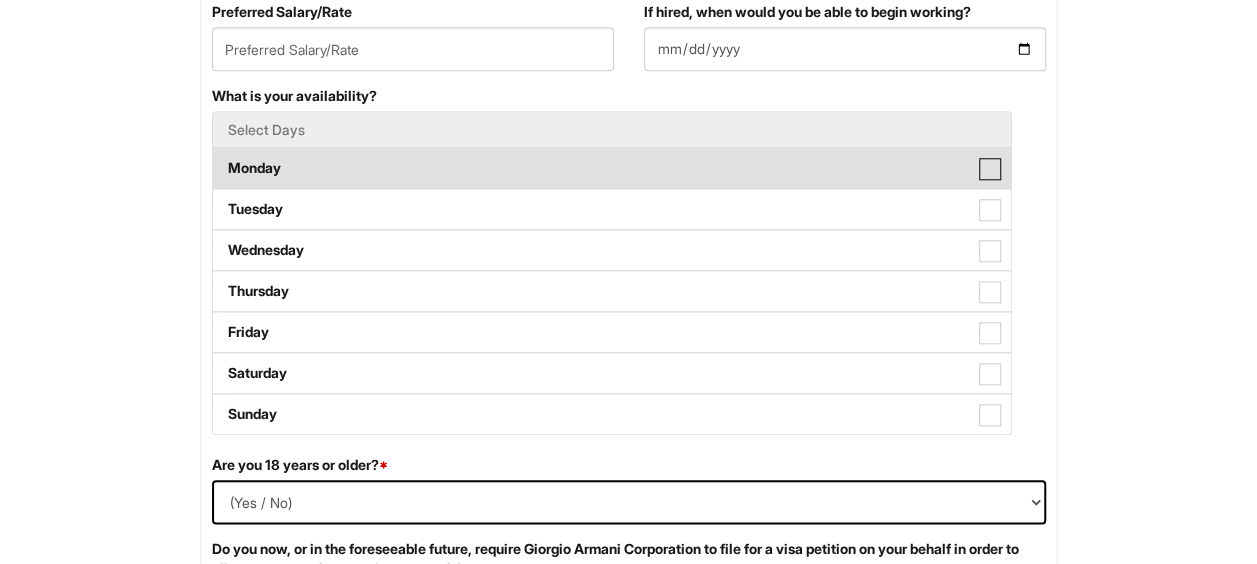 click on "Monday" at bounding box center [219, 158] 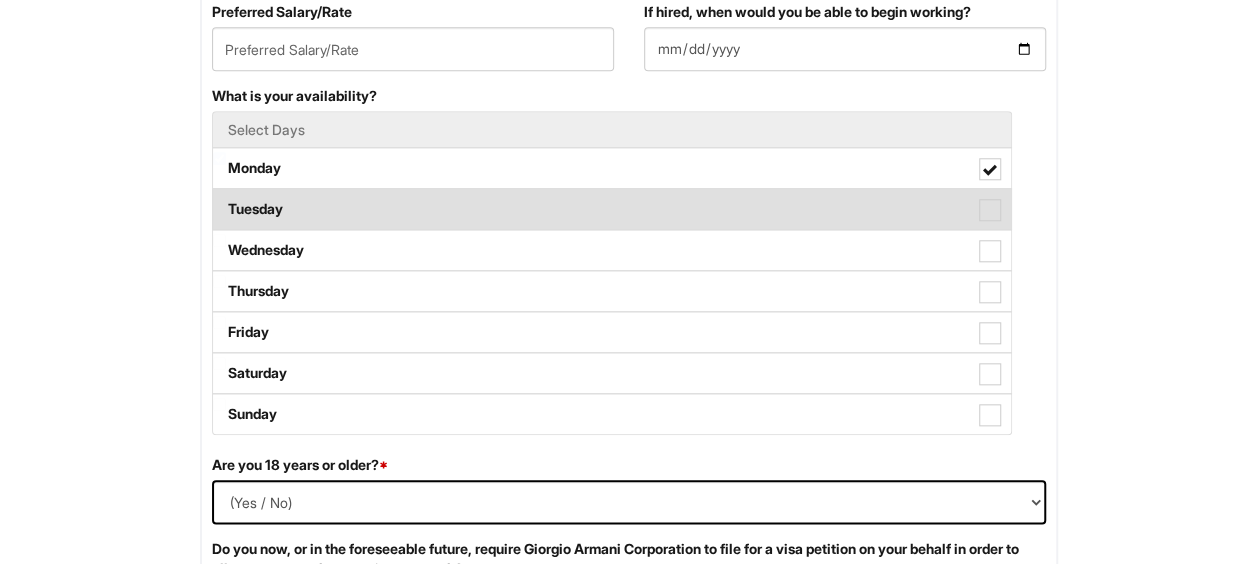 click on "Tuesday" at bounding box center (612, 209) 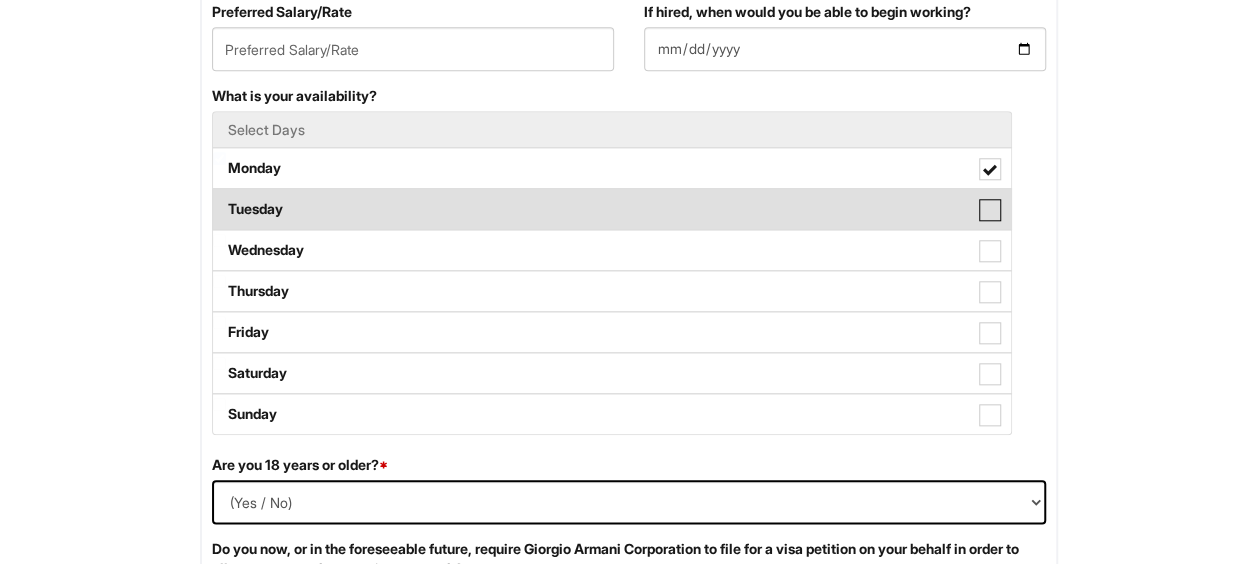 click on "Tuesday" at bounding box center [219, 199] 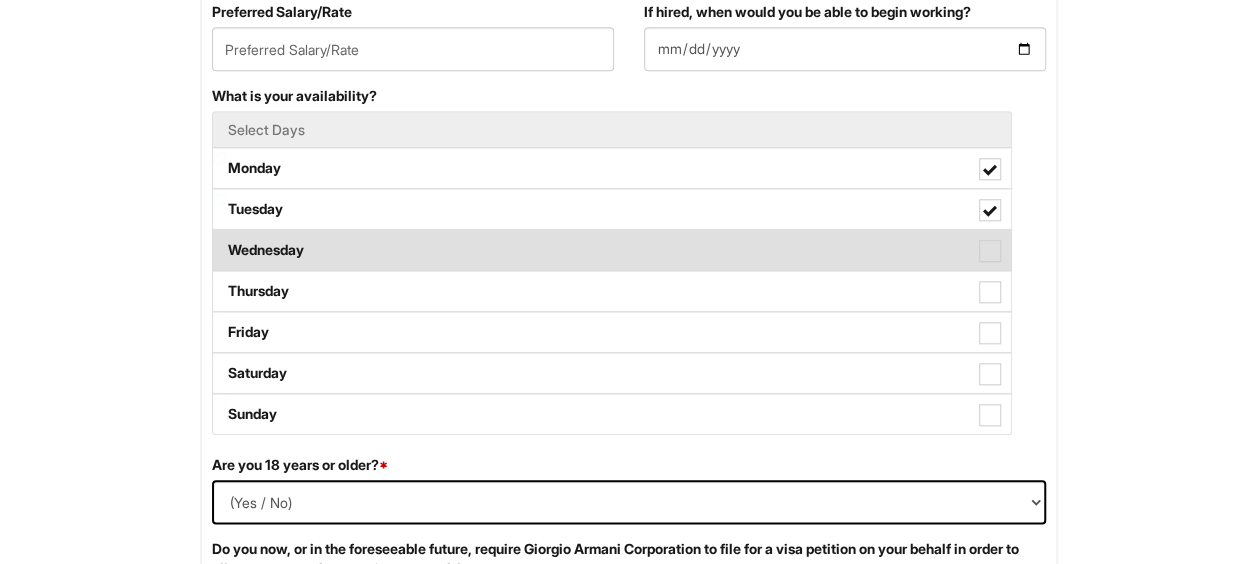 click on "Wednesday" at bounding box center (612, 250) 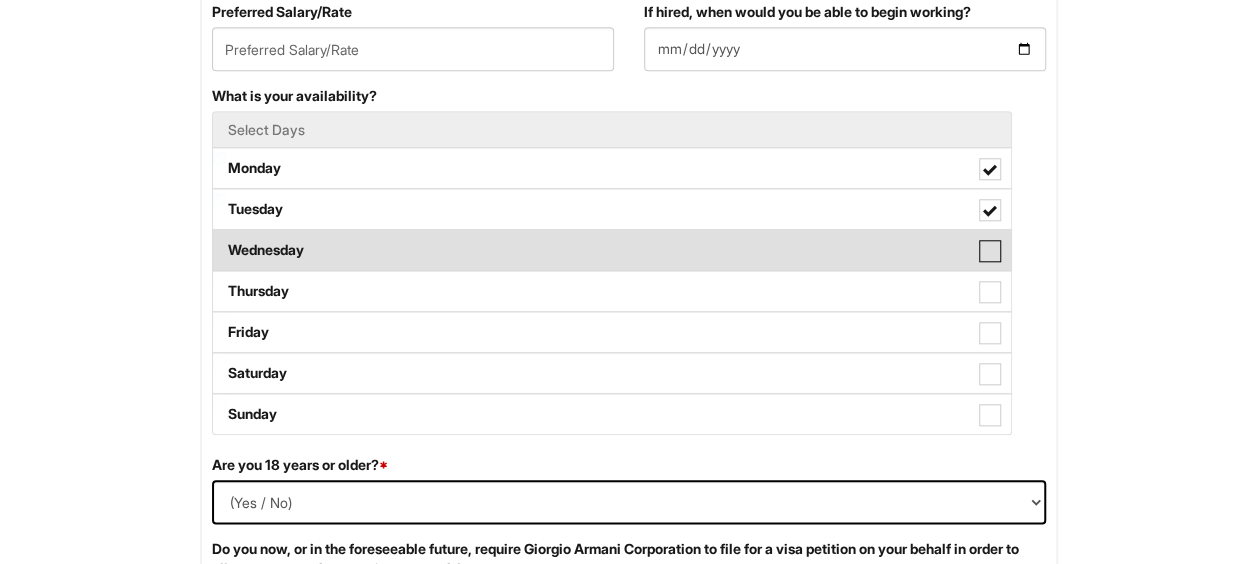 click on "Wednesday" at bounding box center [219, 240] 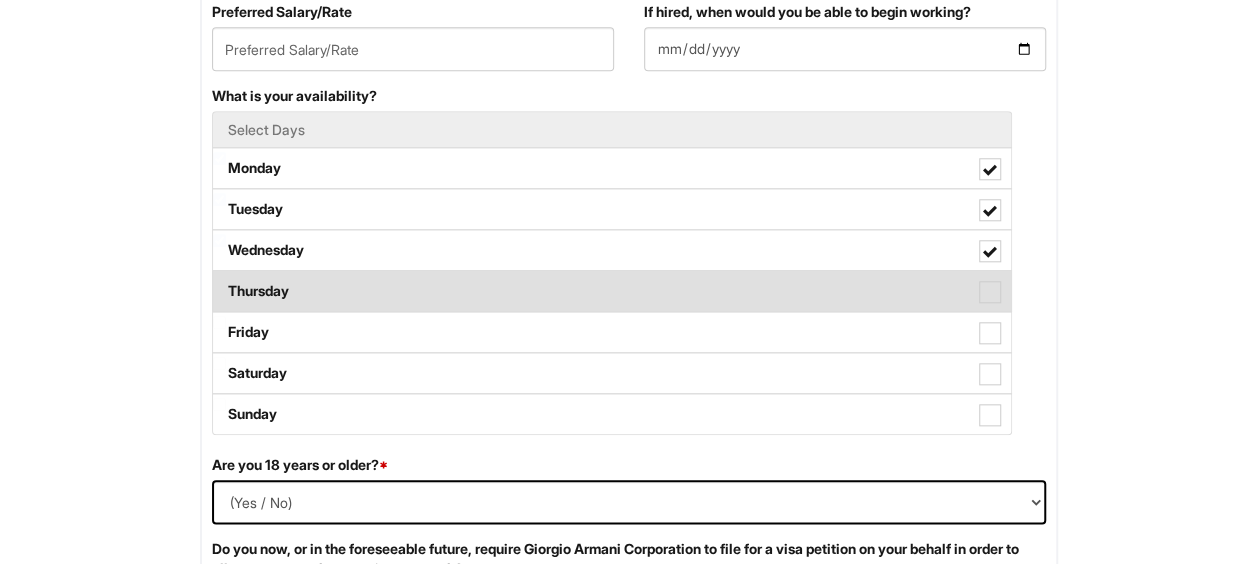 click on "Thursday" at bounding box center [612, 291] 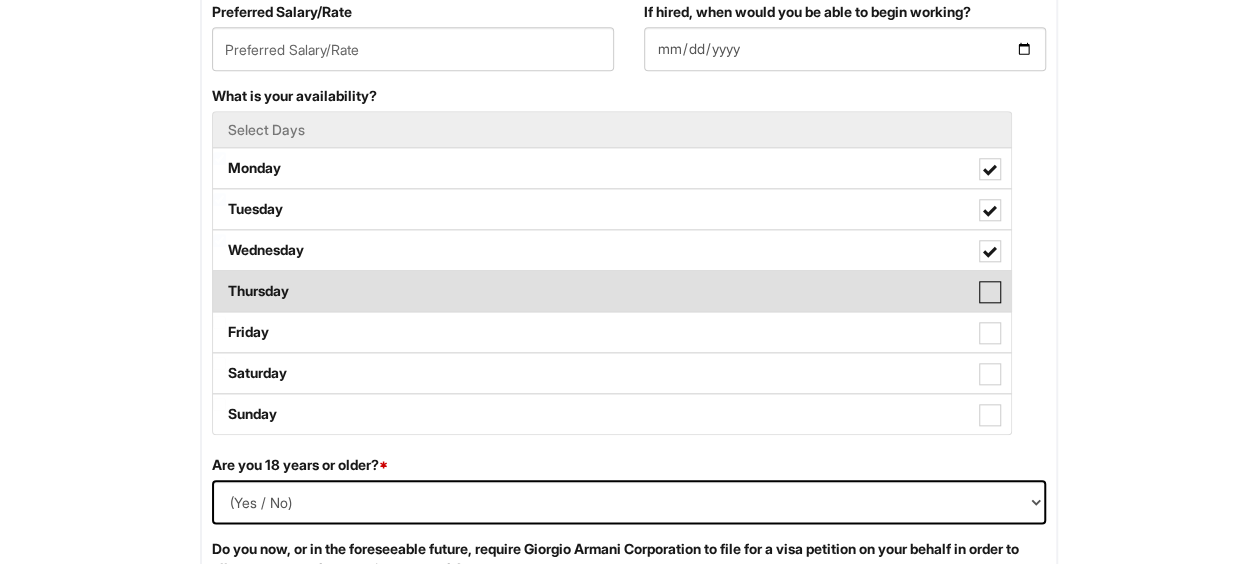 click on "Thursday" at bounding box center [219, 281] 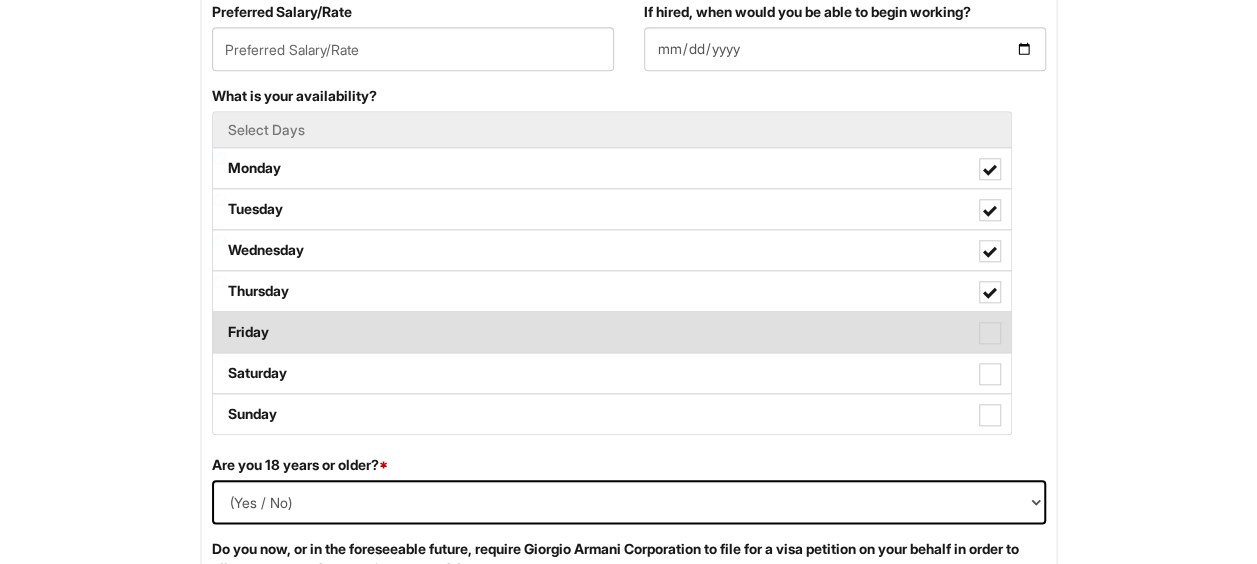 click on "Friday" at bounding box center [612, 332] 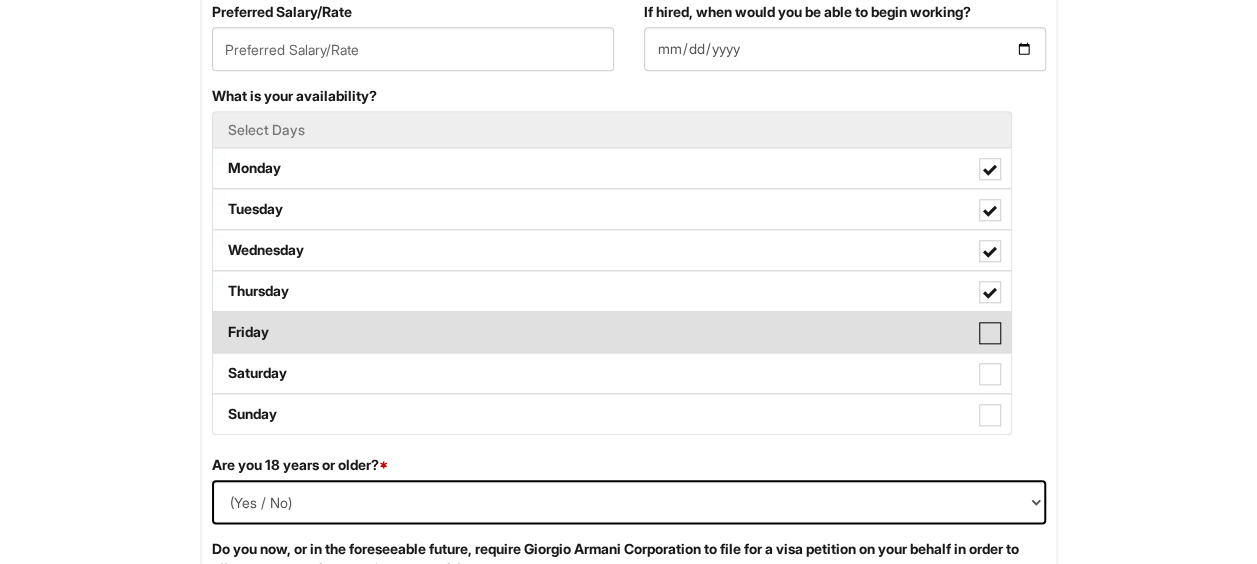 click on "Friday" at bounding box center [219, 322] 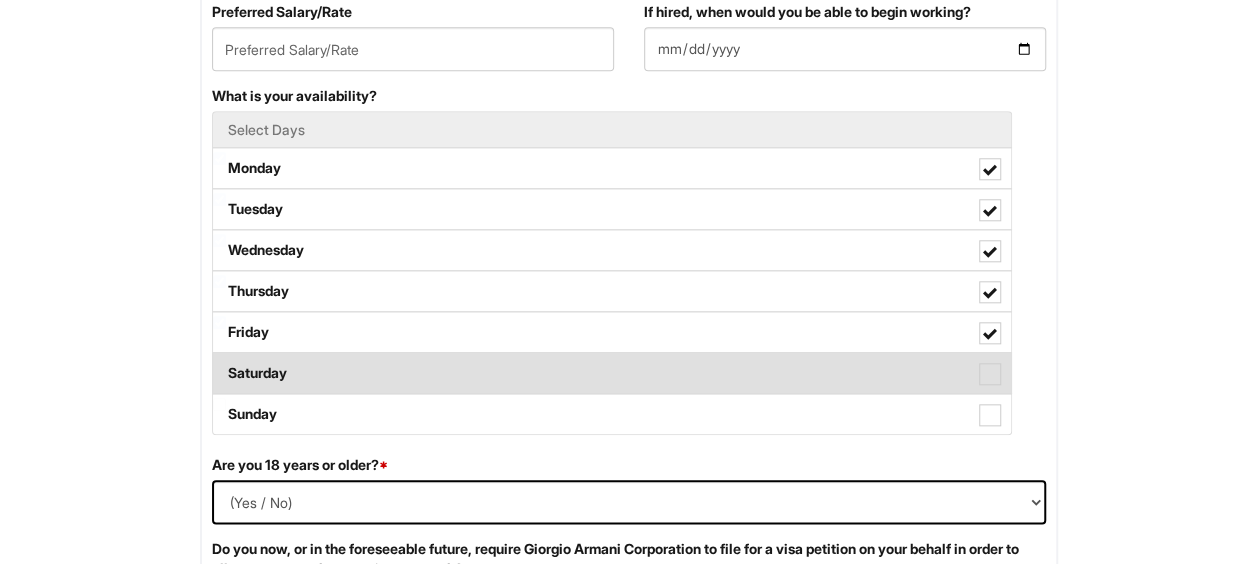 drag, startPoint x: 338, startPoint y: 362, endPoint x: 402, endPoint y: 359, distance: 64.070274 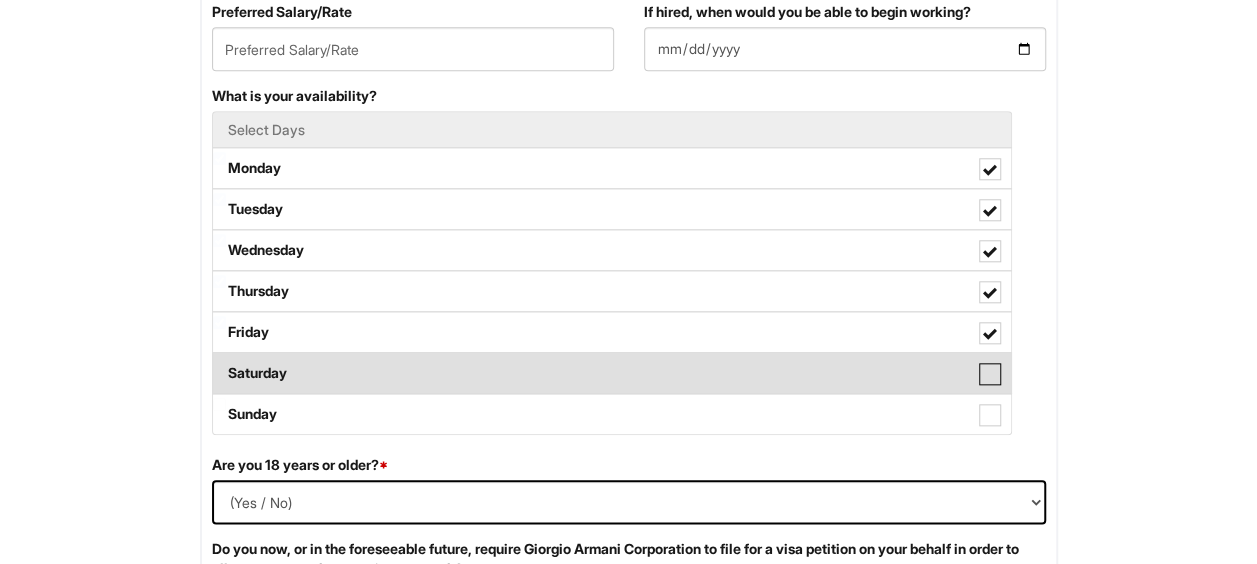 click on "Saturday" at bounding box center (219, 363) 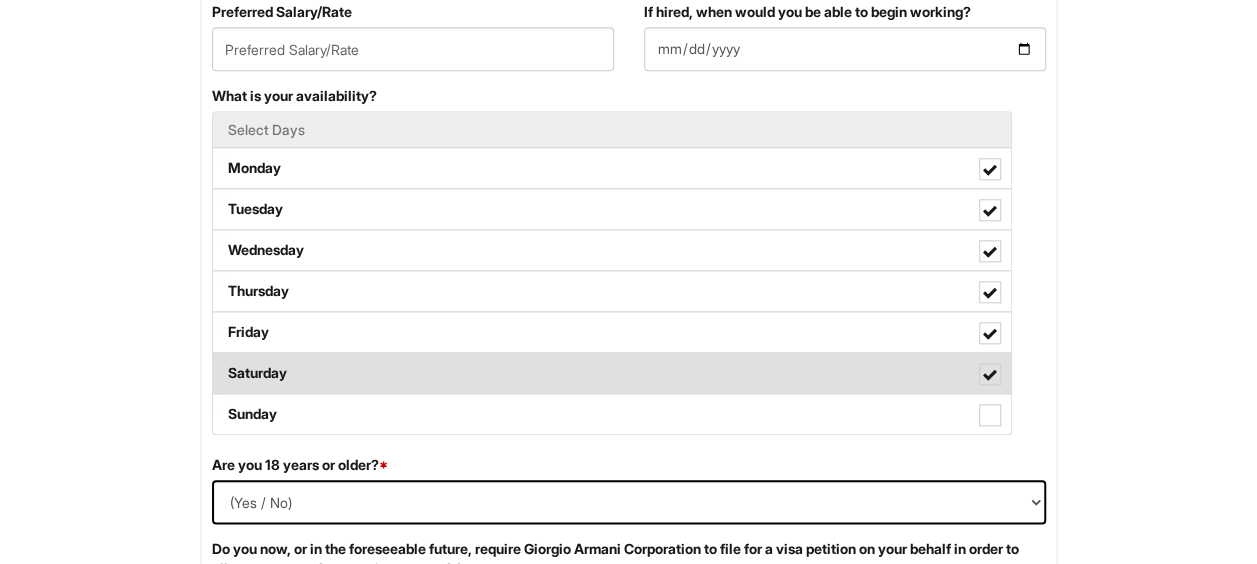 click at bounding box center [990, 375] 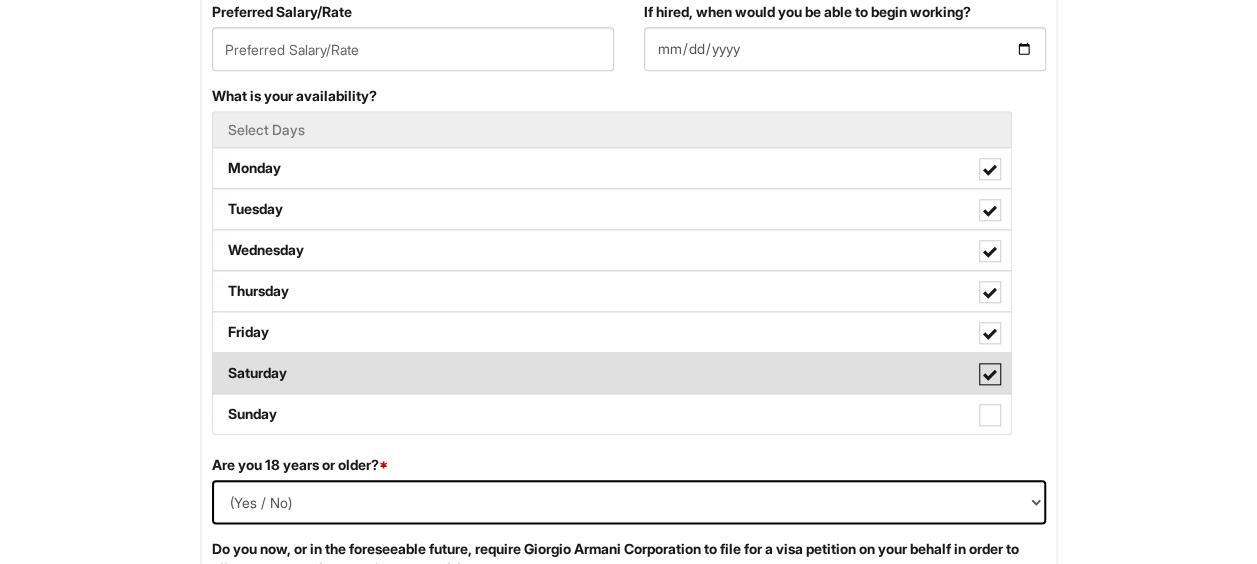 click on "Saturday" at bounding box center (219, 363) 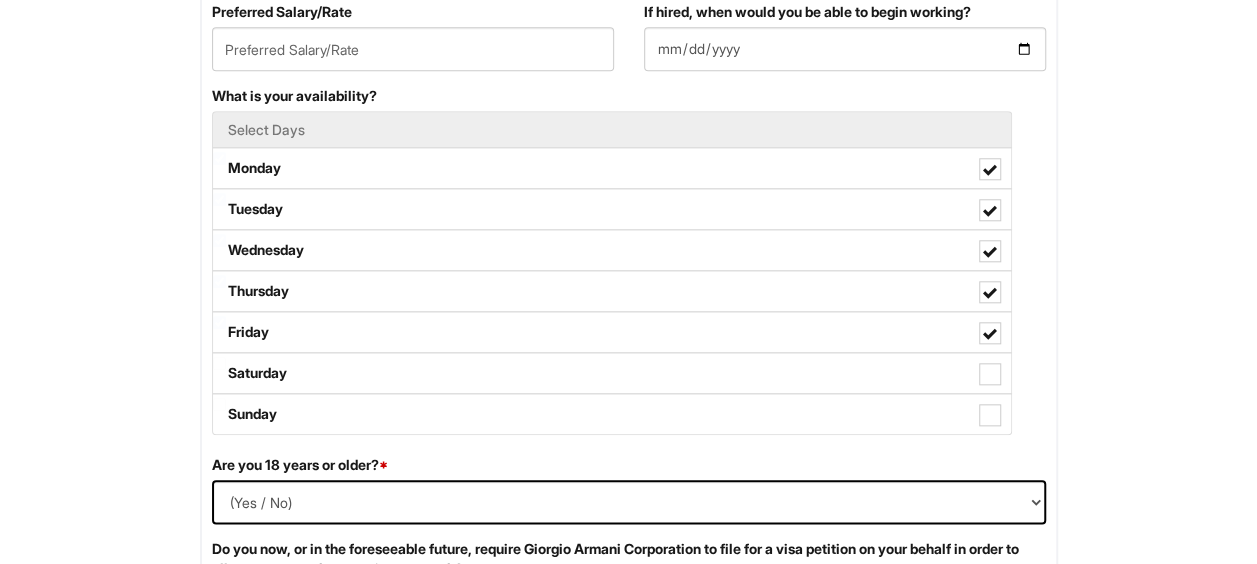 click on "Please Complete This Form 1 2 3 Operations Associate, Giorgio Armani PLEASE COMPLETE ALL REQUIRED FIELDS
We are an Equal Opportunity Employer. All persons shall have the opportunity to be considered for employment without regard to their race, color, creed, religion, national origin, ancestry, citizenship status, age, disability, gender, sex, sexual orientation, veteran status, genetic information or any other characteristic protected by applicable federal, state or local laws. We will endeavor to make a reasonable accommodation to the known physical or mental limitations of a qualified applicant with a disability unless the accommodation would impose an undue hardship on the operation of our business. If you believe you require such assistance to complete this form or to participate in an interview, please let us know.
Personal Information
Last Name  *   [LAST]
First Name  *   [FIRST]
Middle Name
E-mail Address  *   [EMAIL]
Phone  *   [PHONE]" at bounding box center (628, 1053) 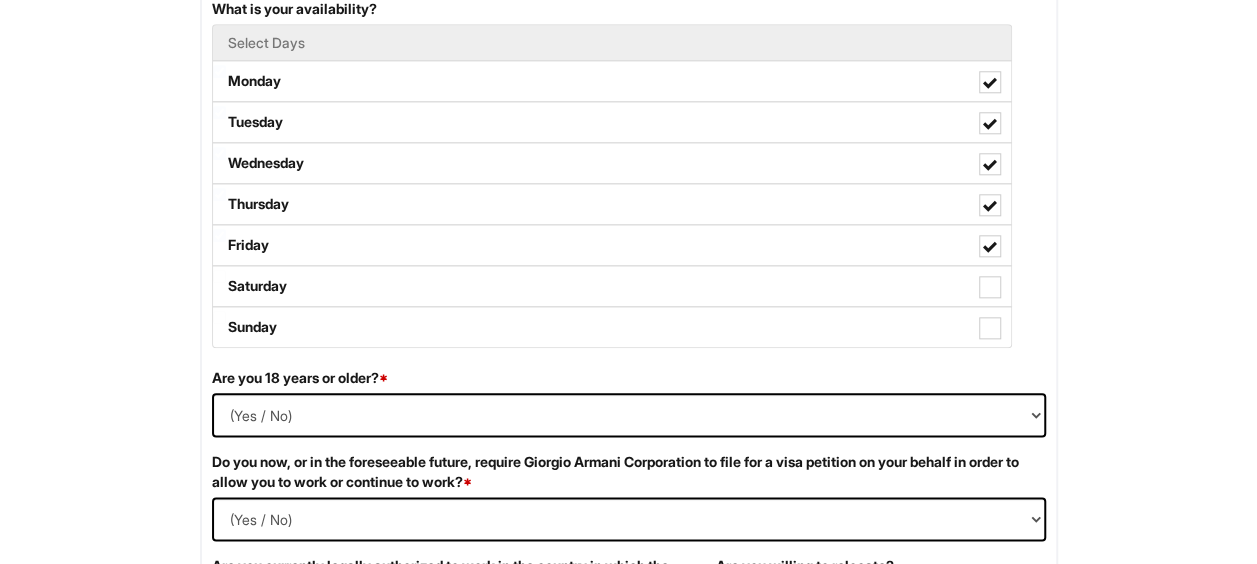 scroll, scrollTop: 1100, scrollLeft: 0, axis: vertical 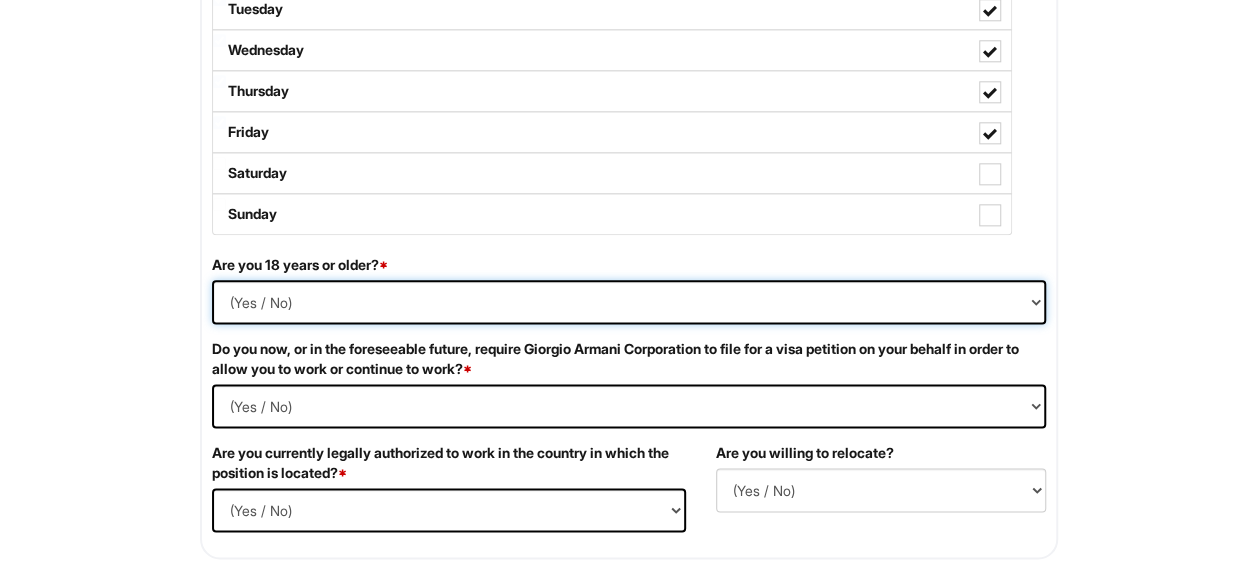 click on "(Yes / No) Yes No" at bounding box center (629, 302) 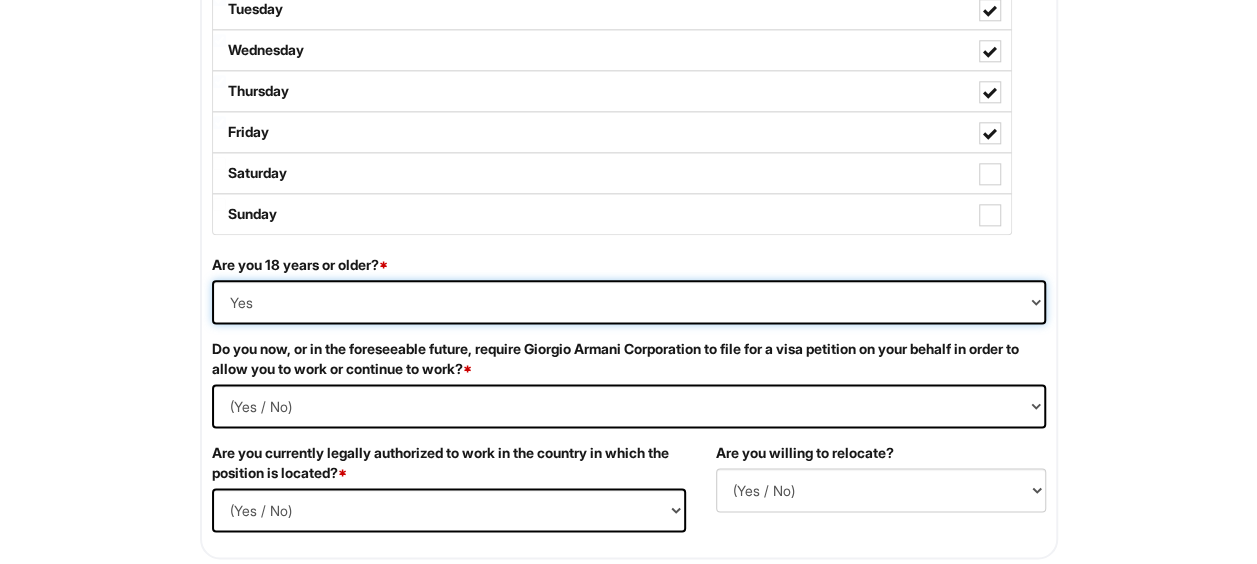 scroll, scrollTop: 1200, scrollLeft: 0, axis: vertical 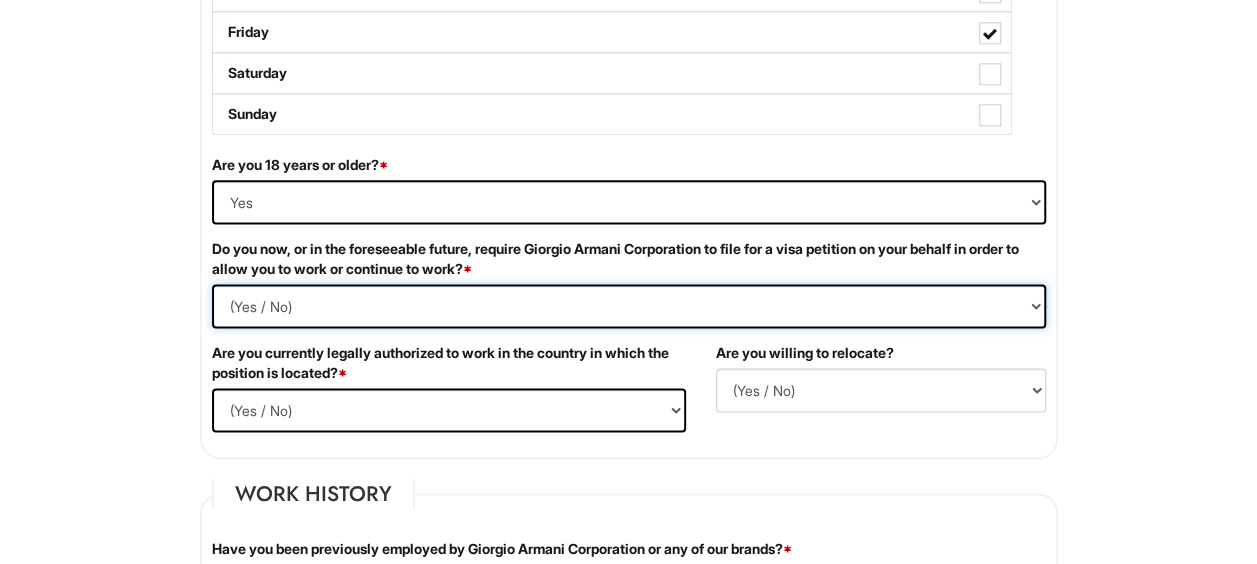 click on "(Yes / No) Yes No" at bounding box center (629, 306) 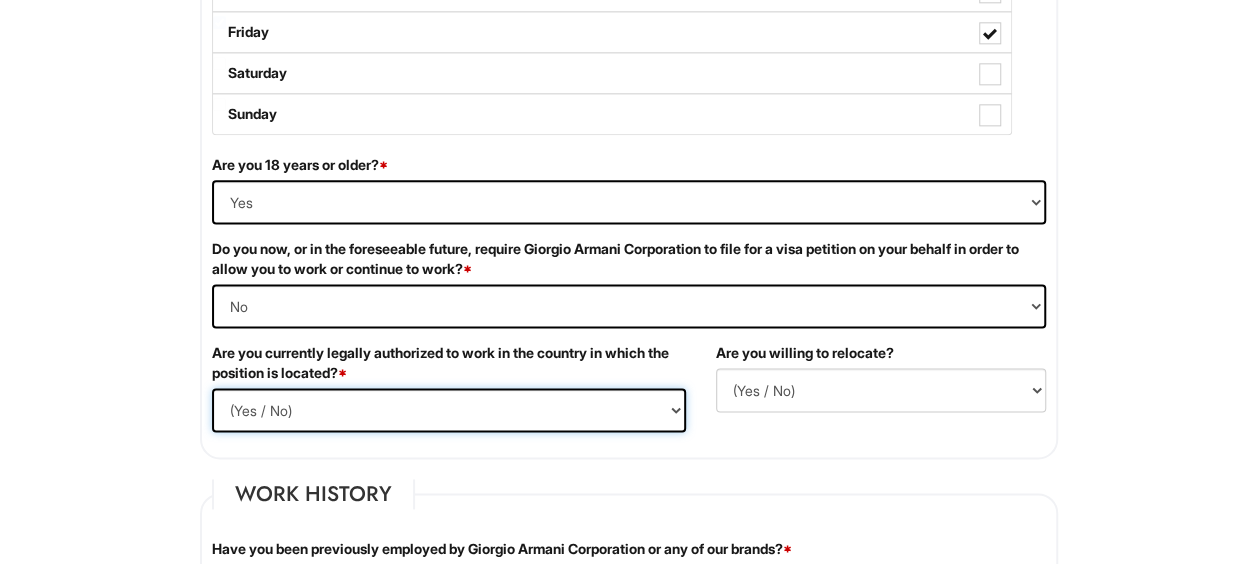 click on "(Yes / No) Yes No" at bounding box center (449, 410) 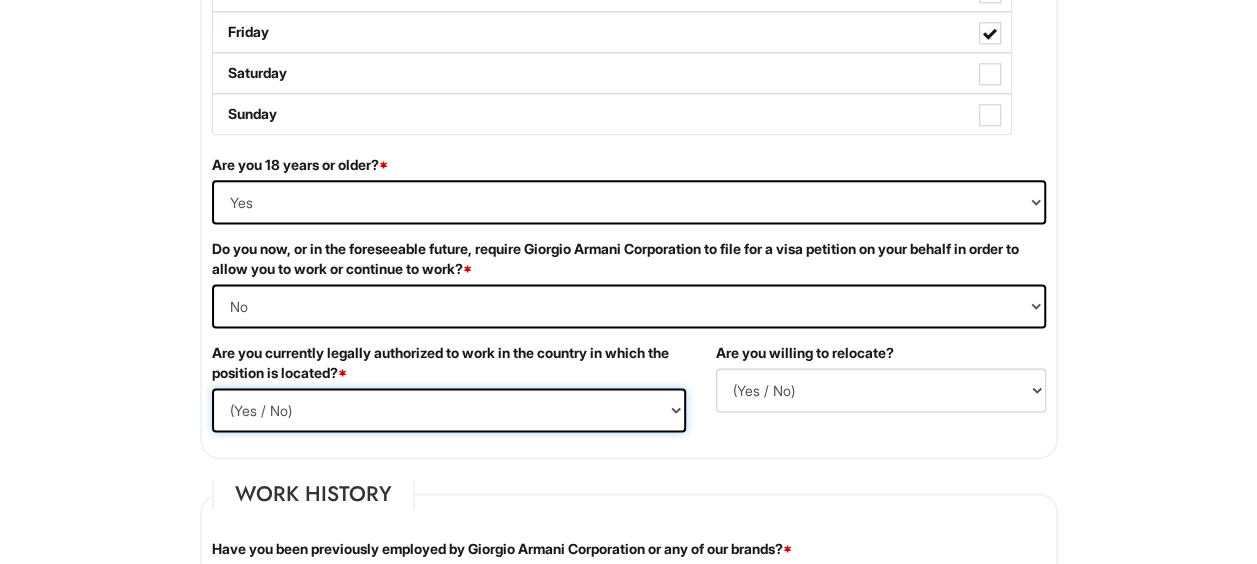 click on "(Yes / No) Yes No" at bounding box center [449, 410] 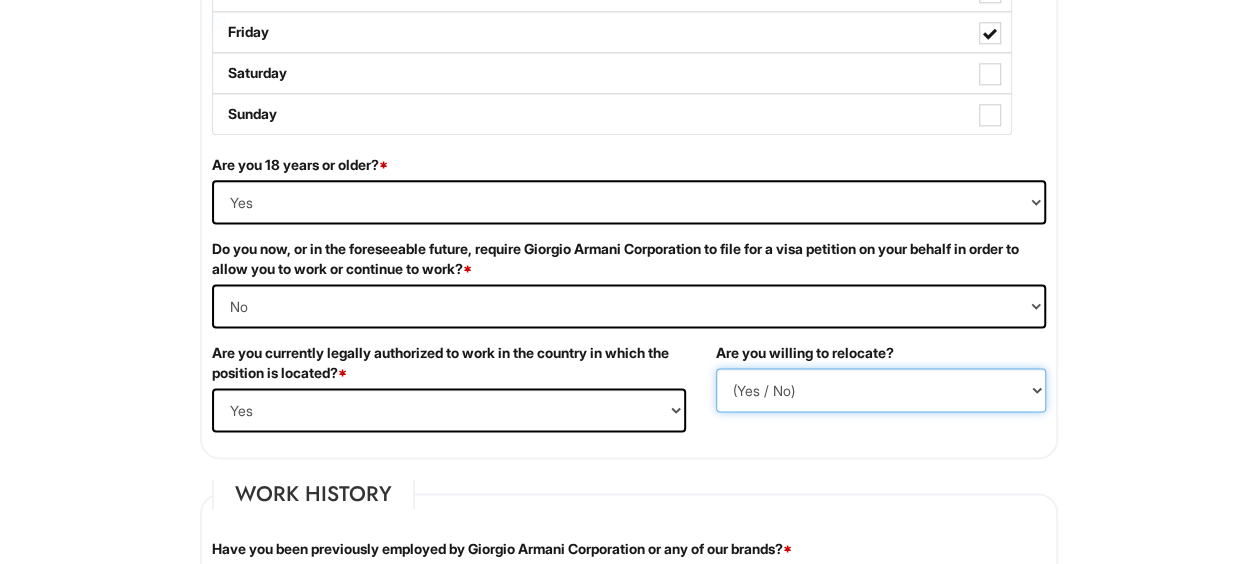 click on "(Yes / No) No Yes" at bounding box center (881, 390) 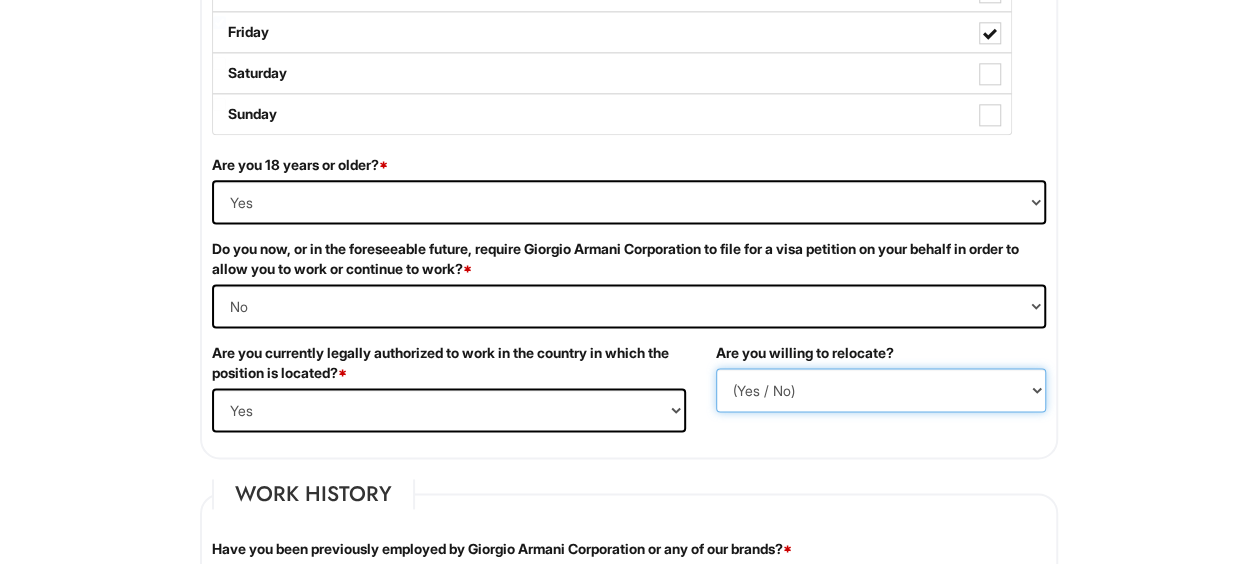 select on "Y" 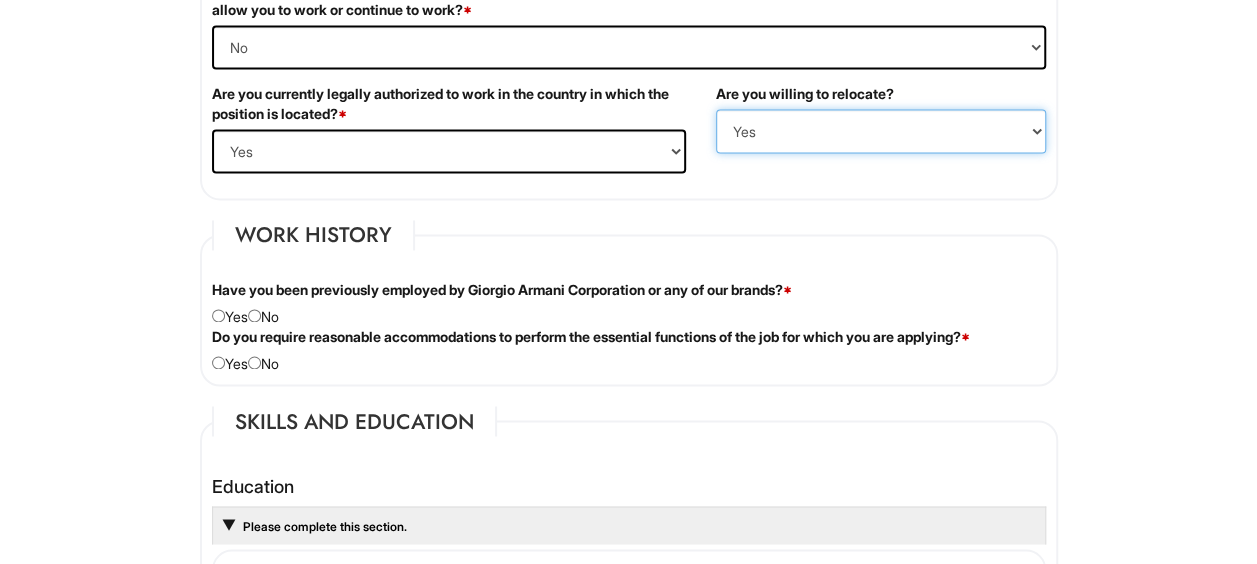 scroll, scrollTop: 1500, scrollLeft: 0, axis: vertical 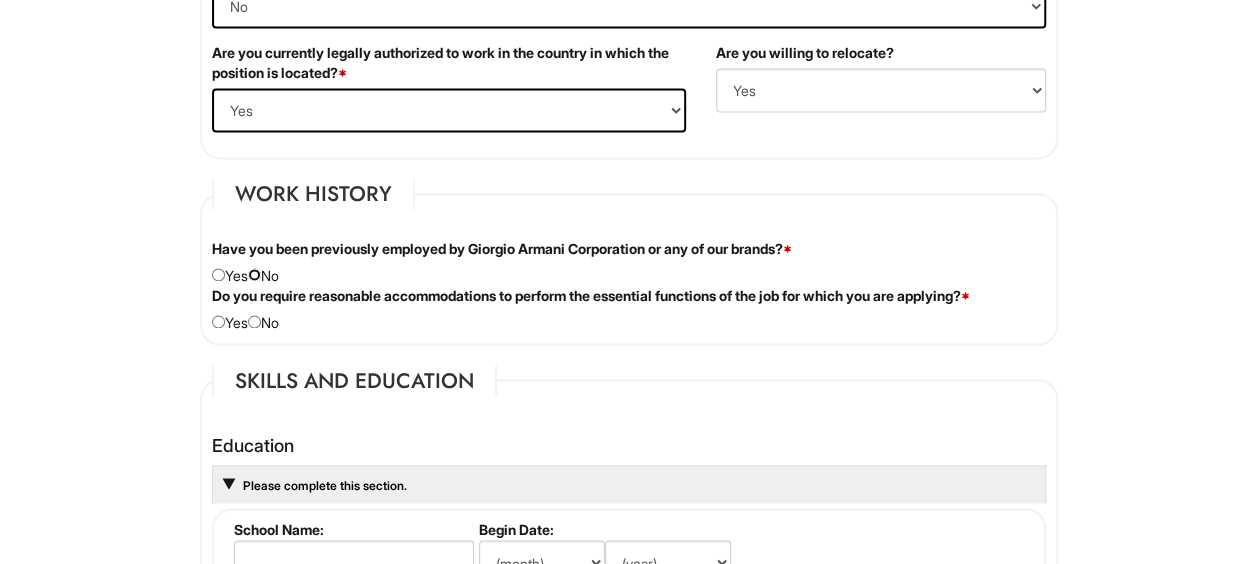 click at bounding box center [254, 274] 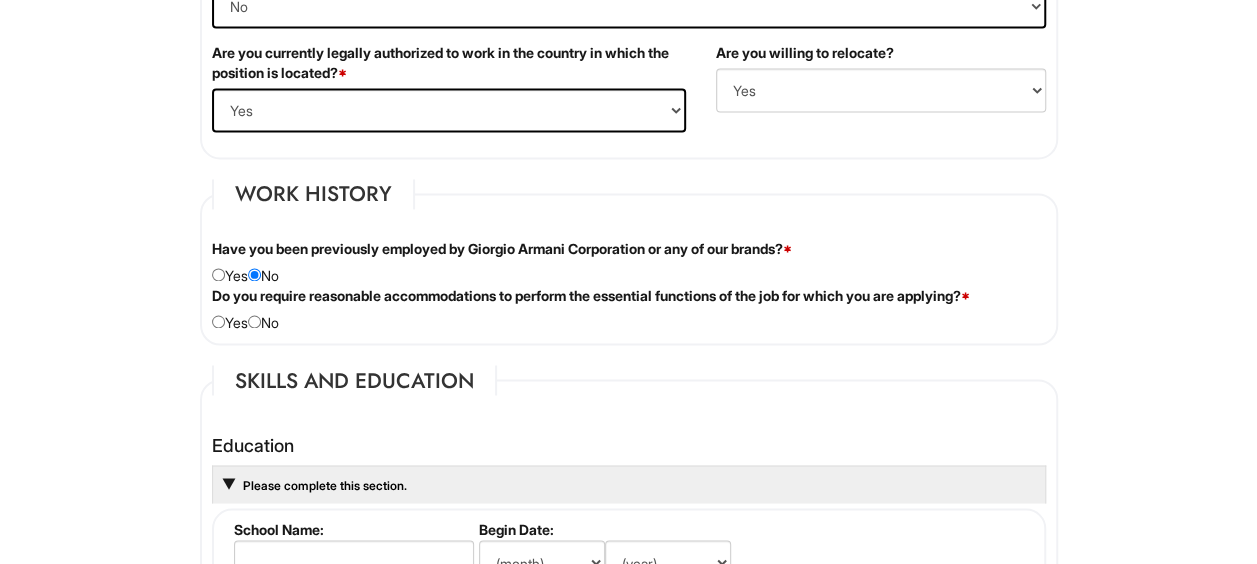 click on "Do you require reasonable accommodations to perform the essential functions of the job for which you are applying? *    Yes   No" at bounding box center (629, 309) 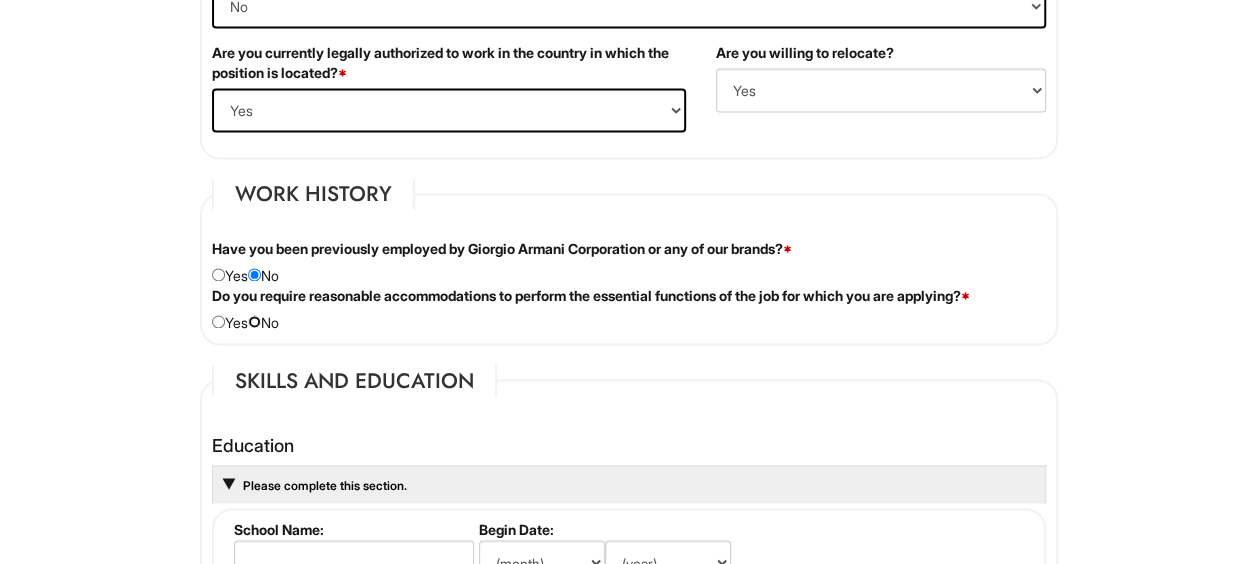 click at bounding box center [254, 321] 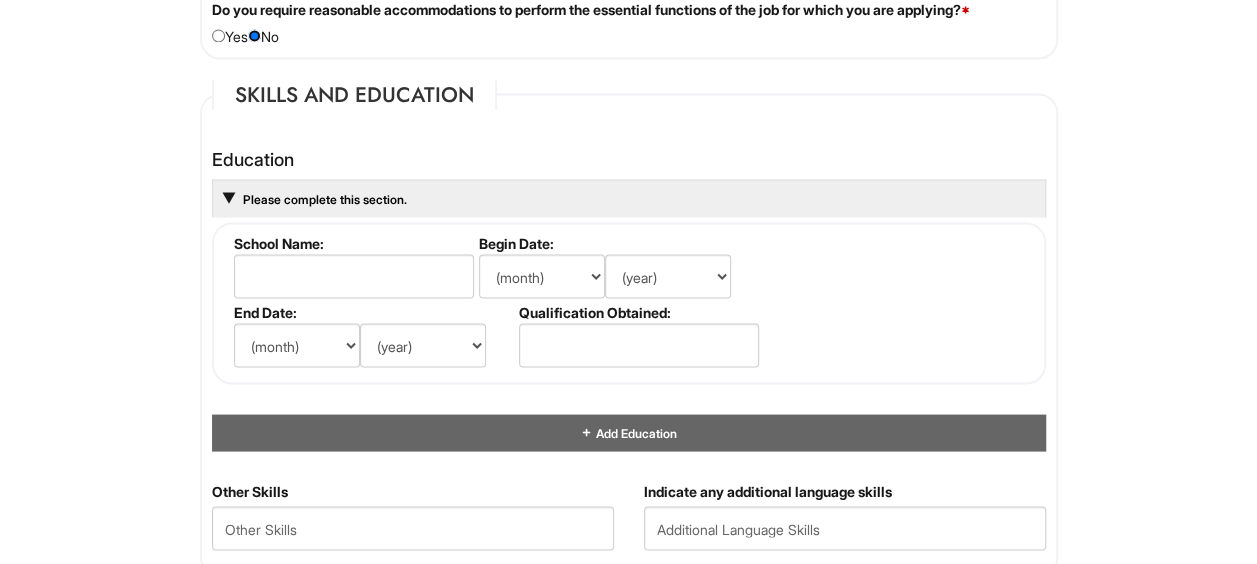 scroll, scrollTop: 1800, scrollLeft: 0, axis: vertical 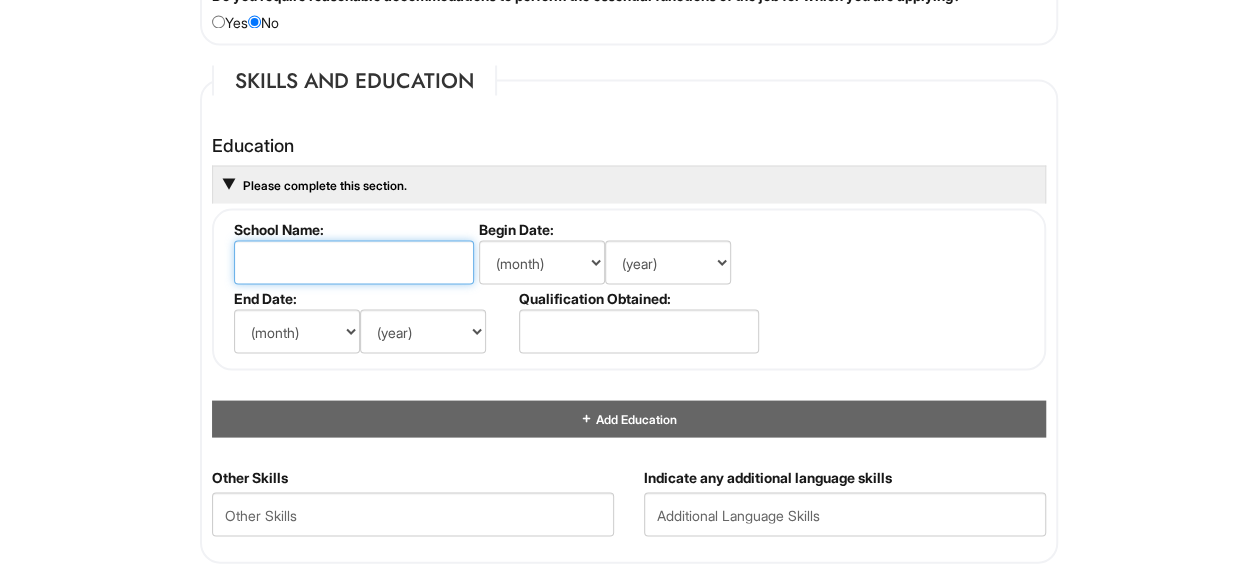 click at bounding box center (354, 262) 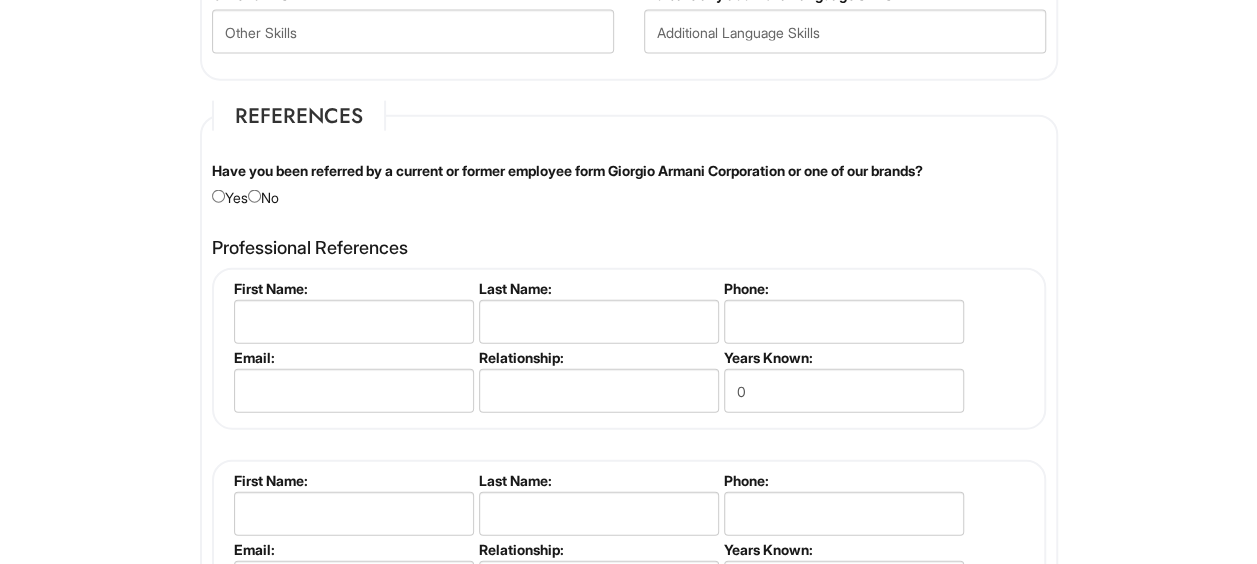 scroll, scrollTop: 2400, scrollLeft: 0, axis: vertical 